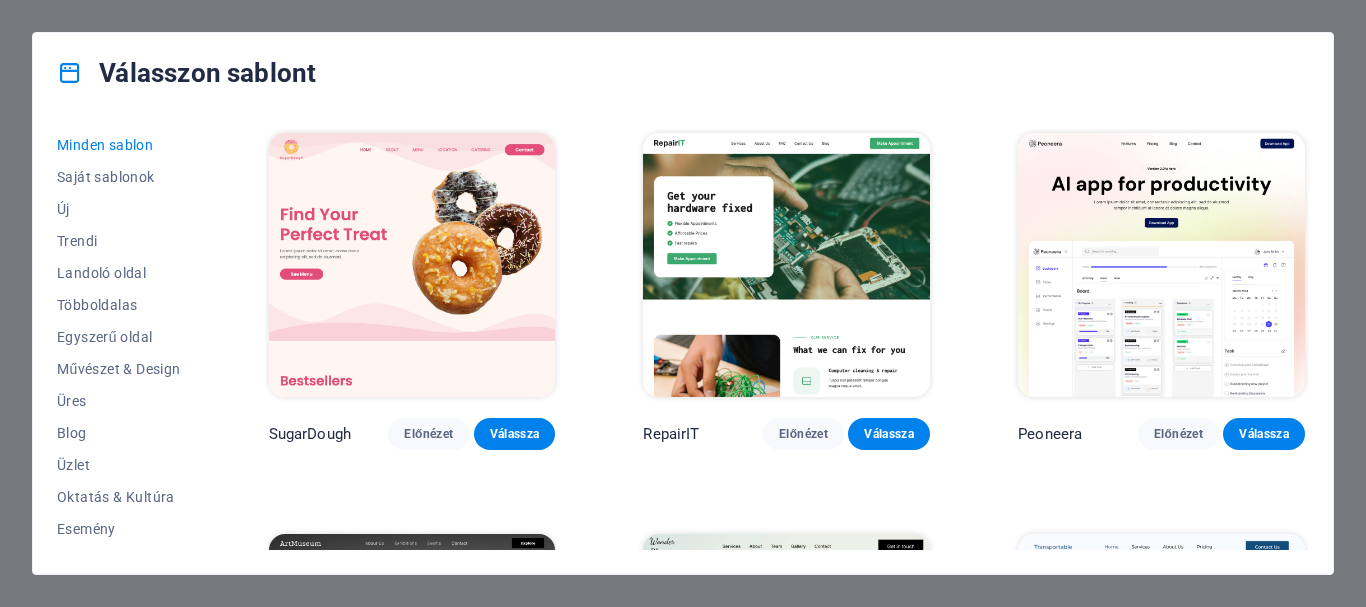 scroll, scrollTop: 0, scrollLeft: 0, axis: both 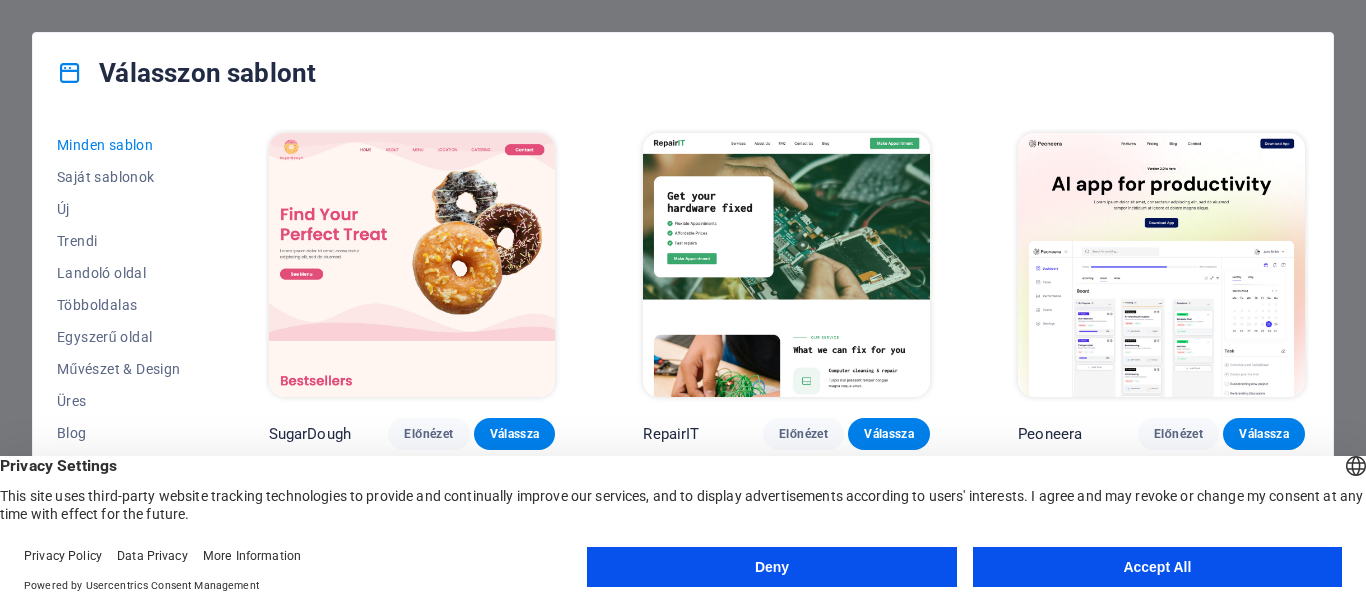 click on "Accept All" at bounding box center [1157, 567] 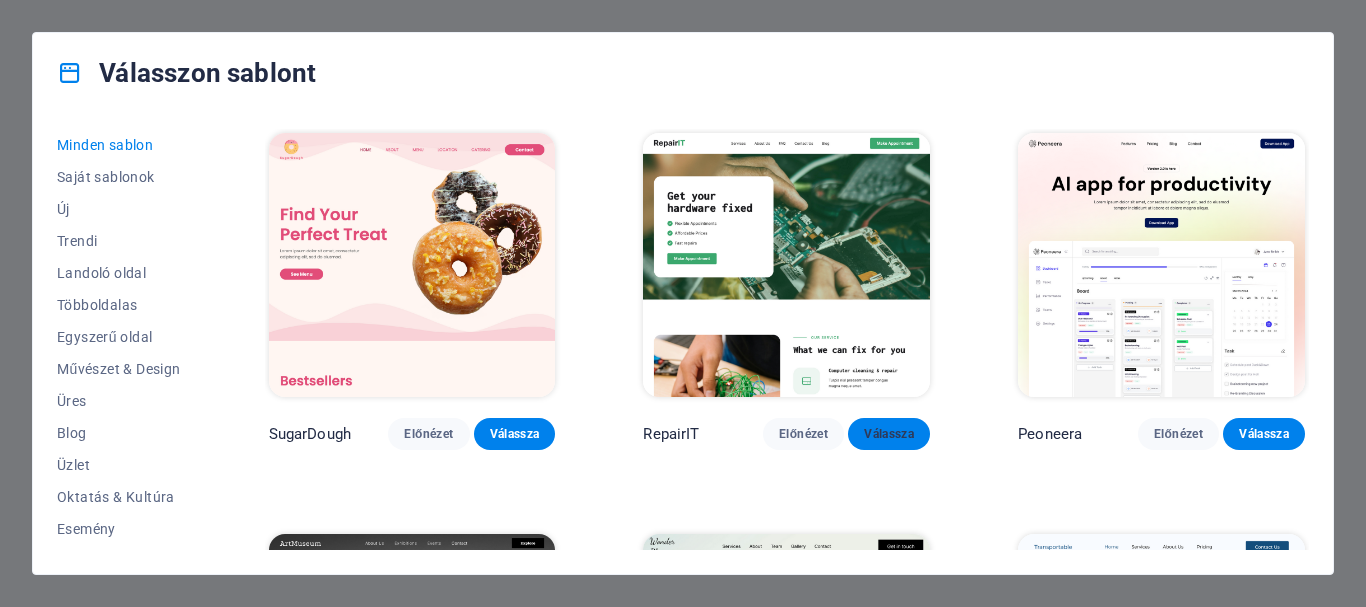 click on "Válassza" at bounding box center (889, 434) 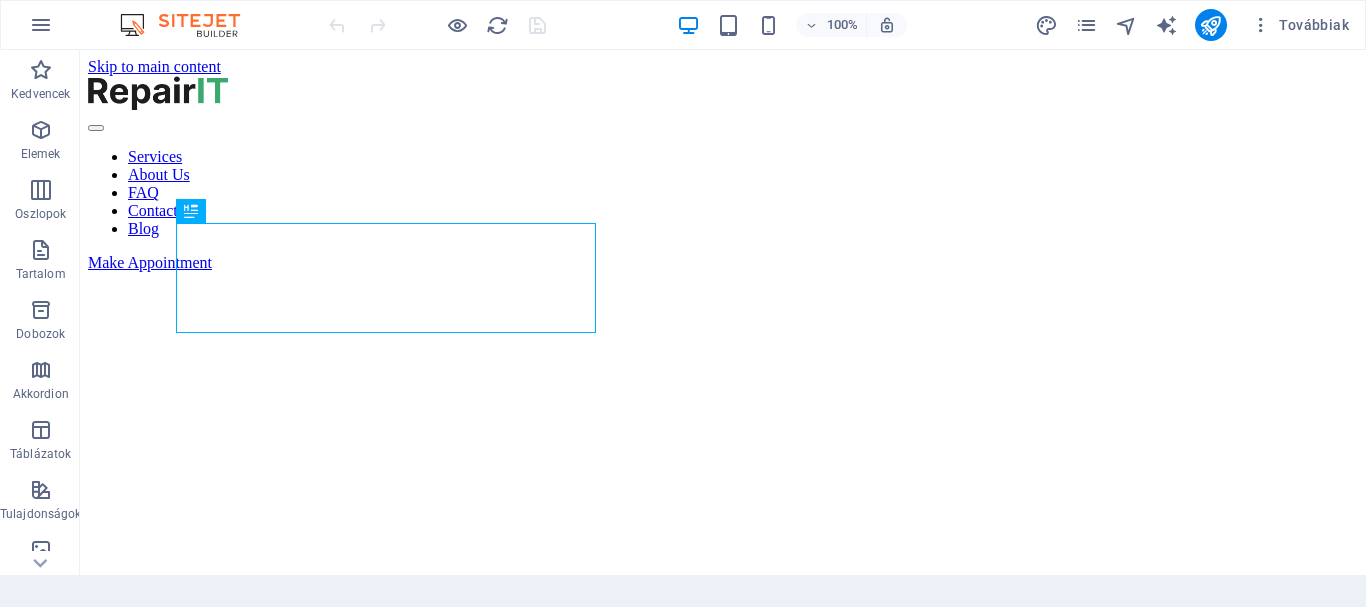 scroll, scrollTop: 0, scrollLeft: 0, axis: both 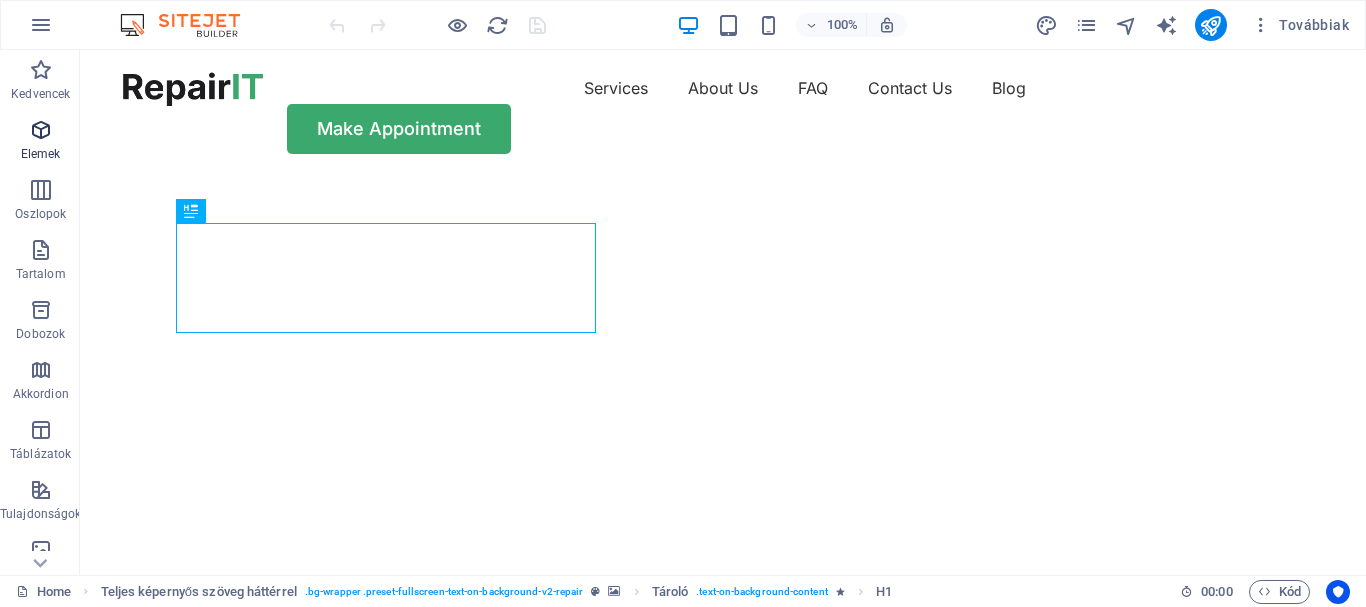 click at bounding box center (41, 130) 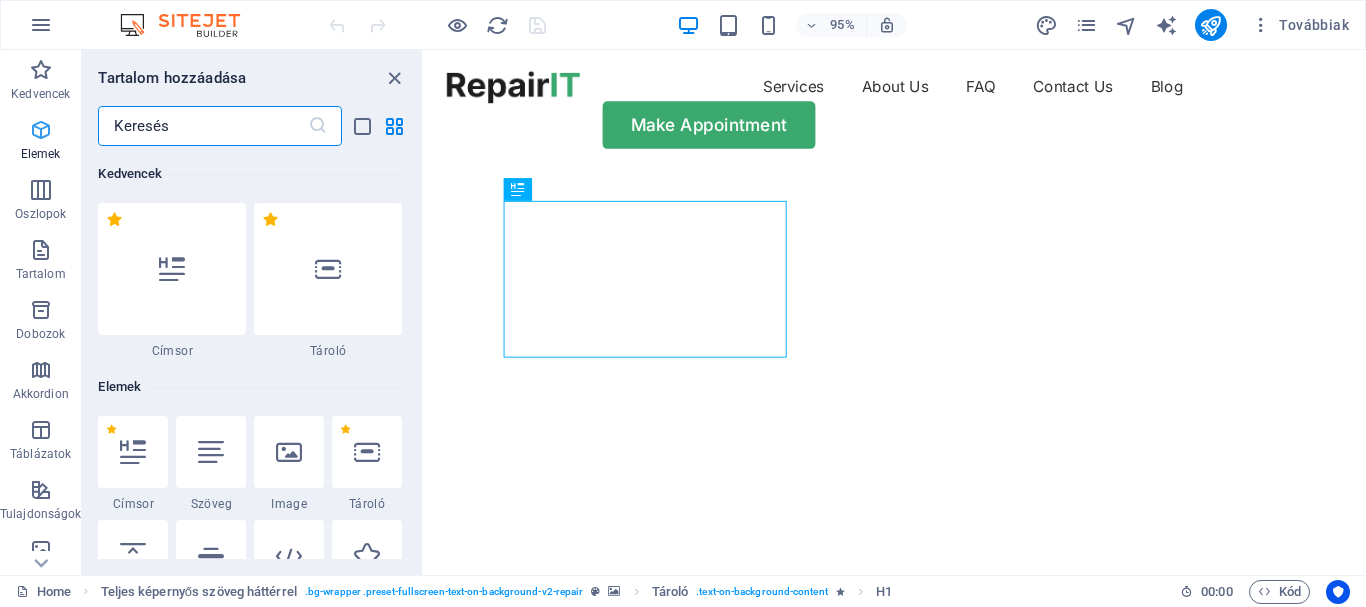 scroll, scrollTop: 213, scrollLeft: 0, axis: vertical 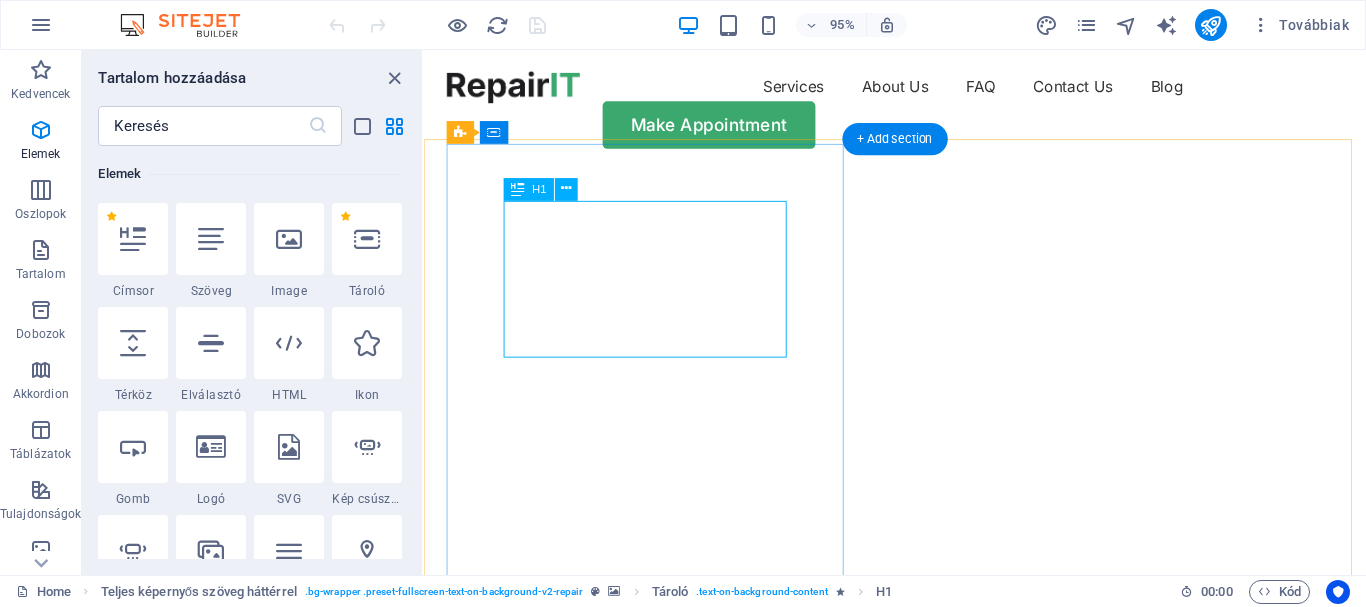 click on "Get your hardware fixed" at bounding box center [920, 759] 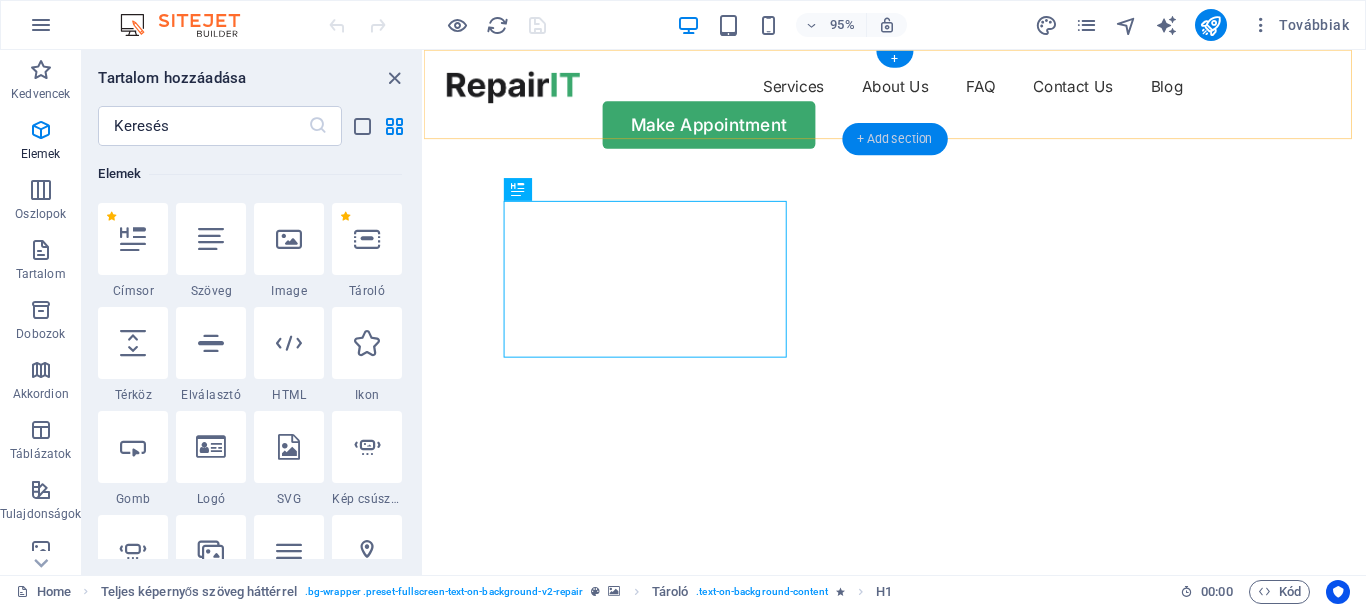 click on "+ Add section" at bounding box center [894, 139] 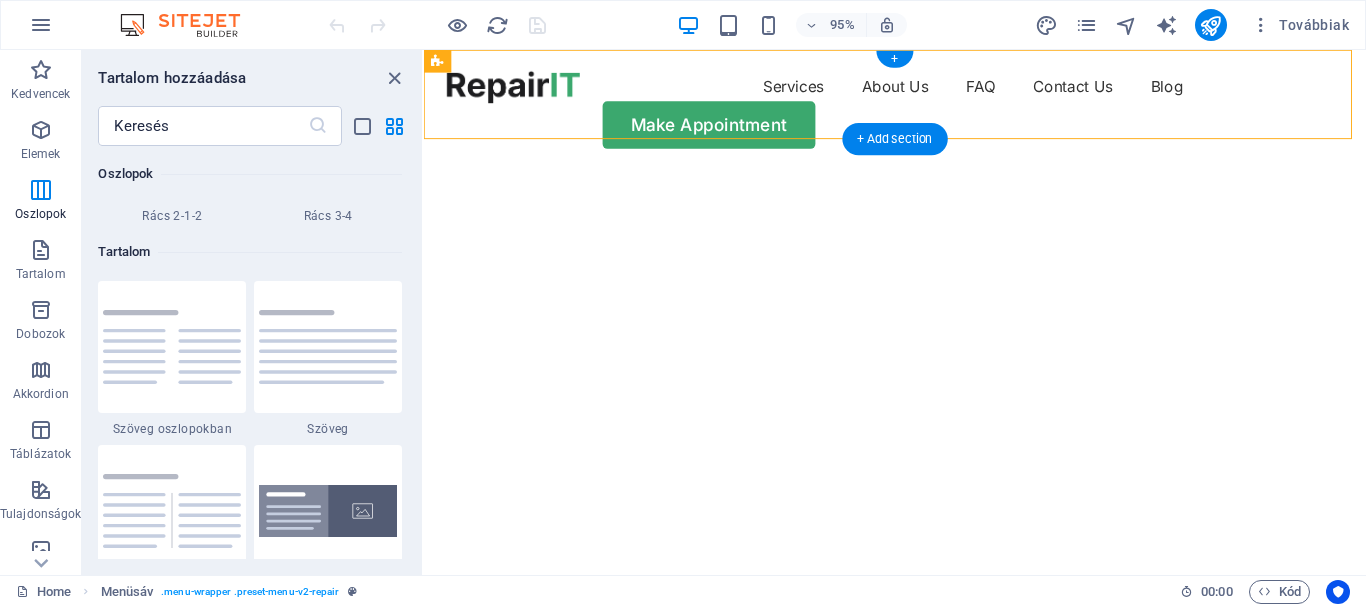 scroll, scrollTop: 3499, scrollLeft: 0, axis: vertical 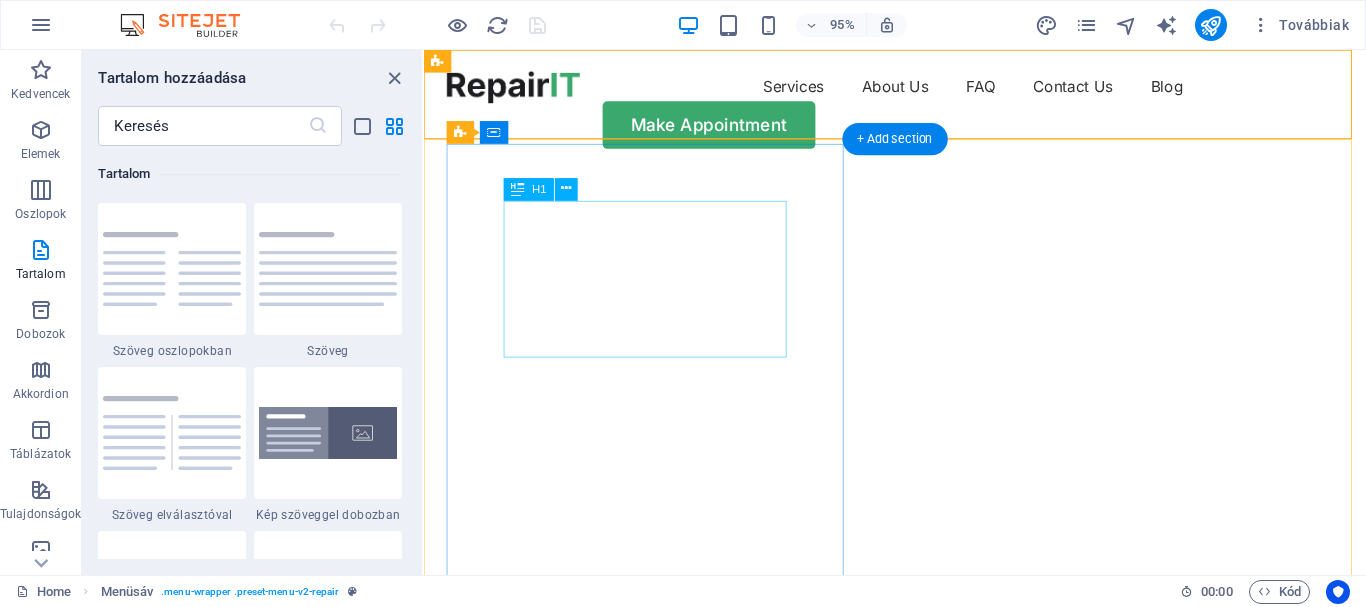 click on "Get your hardware fixed" at bounding box center (920, 759) 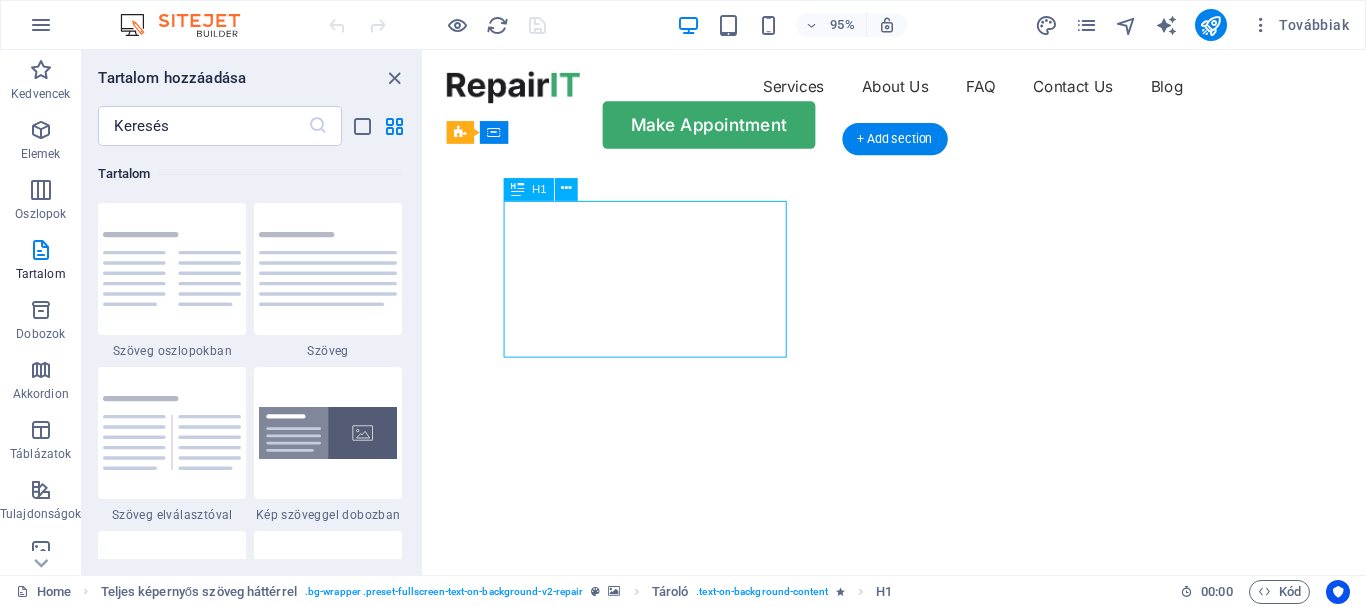 drag, startPoint x: 518, startPoint y: 224, endPoint x: 662, endPoint y: 326, distance: 176.4653 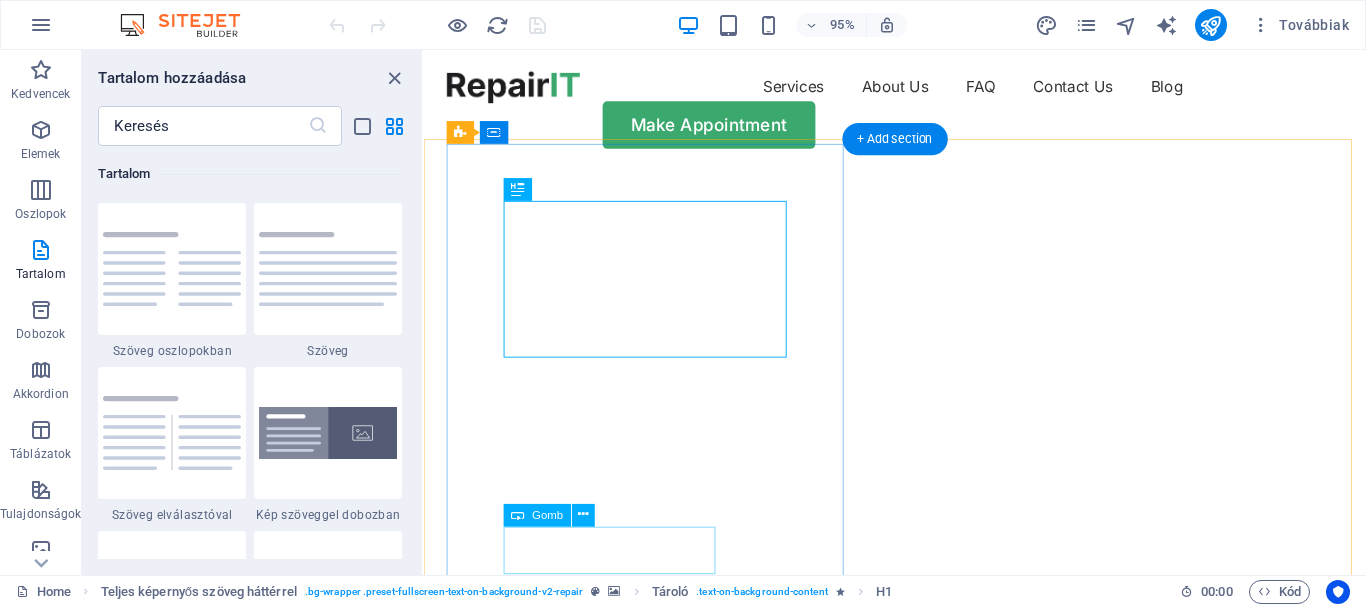 click on "Make Appointment" at bounding box center (920, 1175) 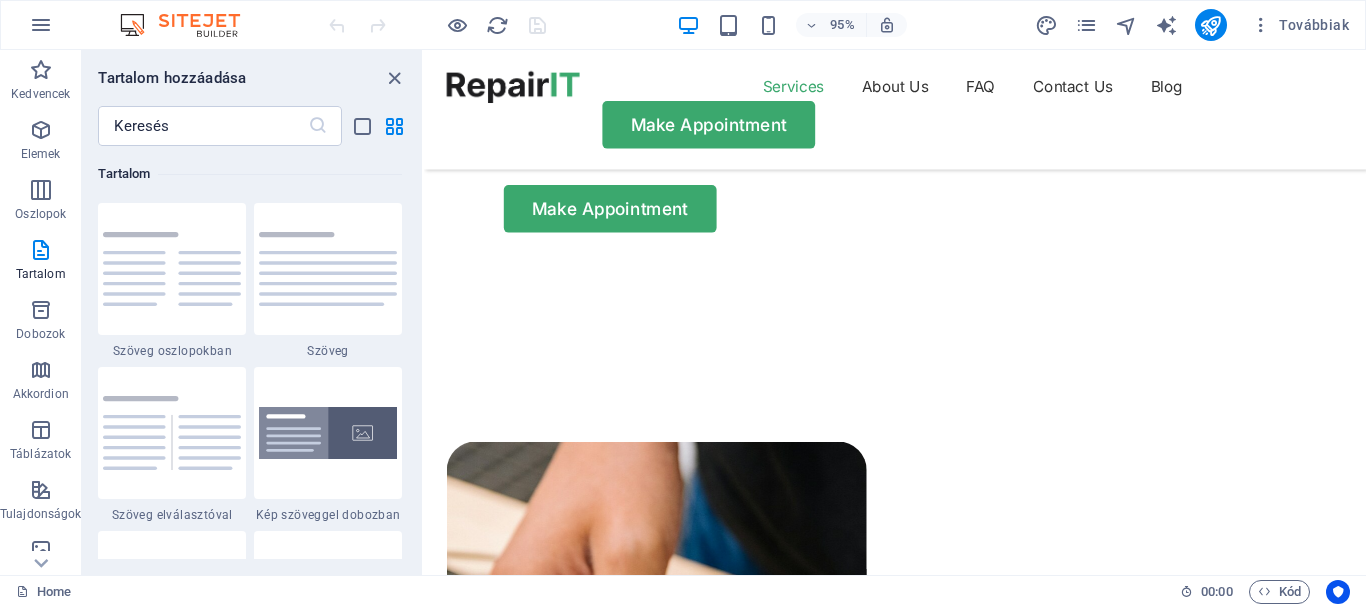 scroll, scrollTop: 1053, scrollLeft: 0, axis: vertical 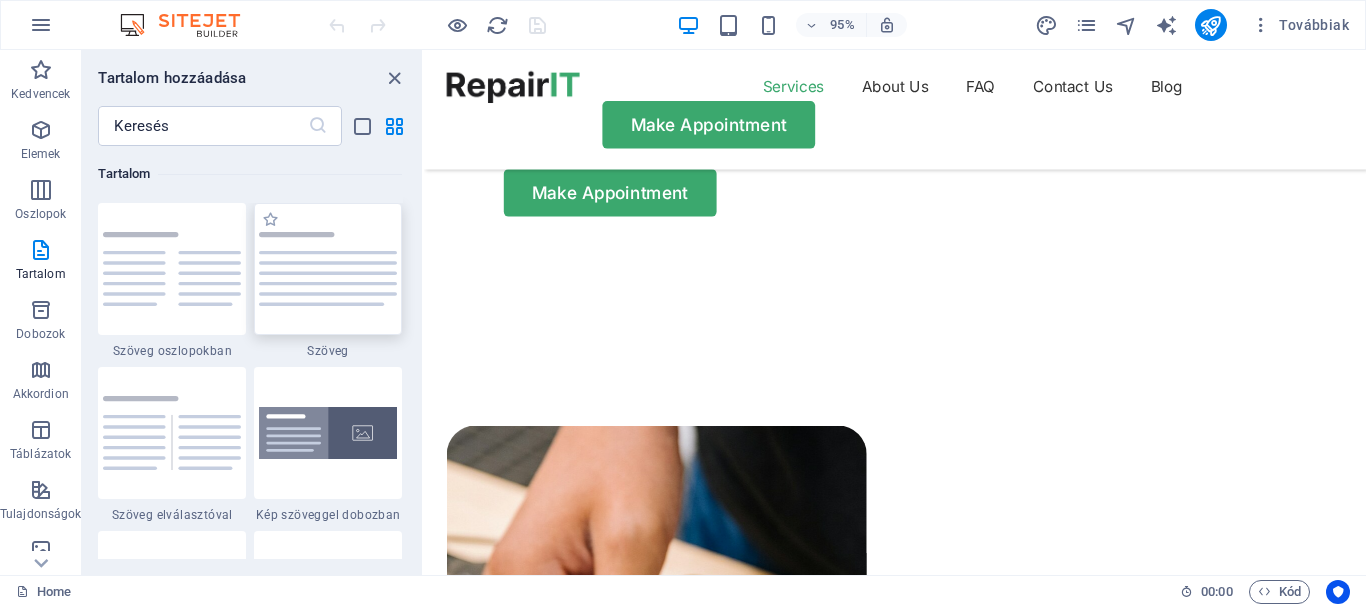 click at bounding box center (328, 269) 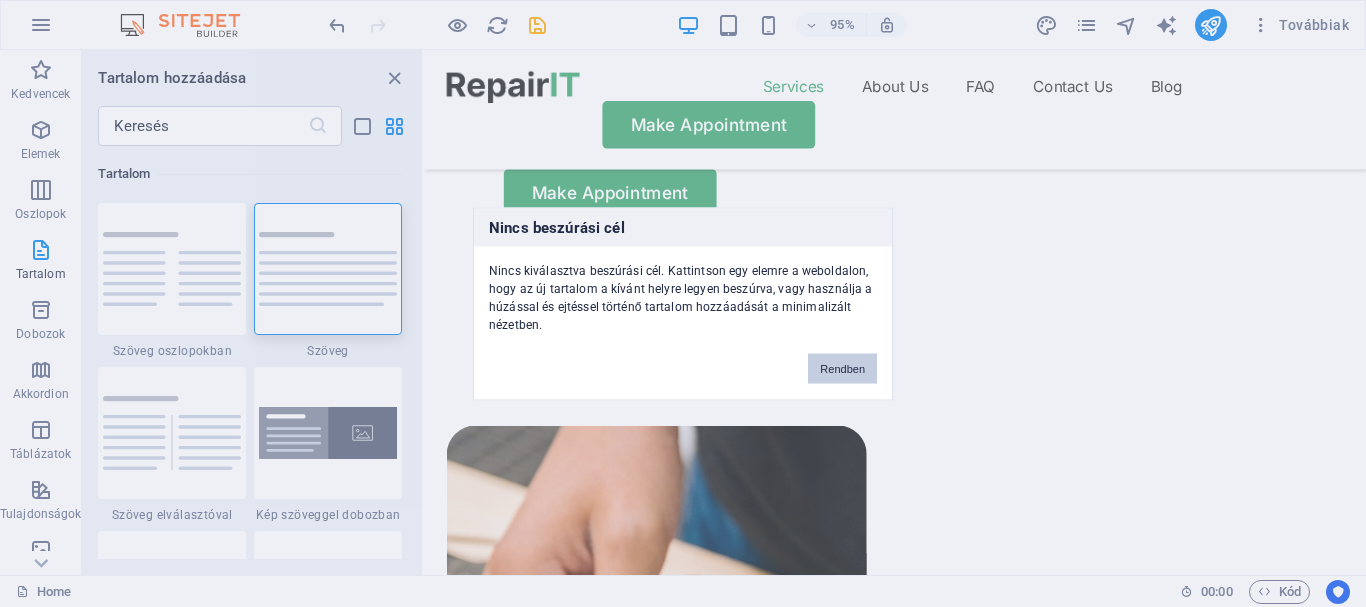 click on "Rendben" at bounding box center (842, 368) 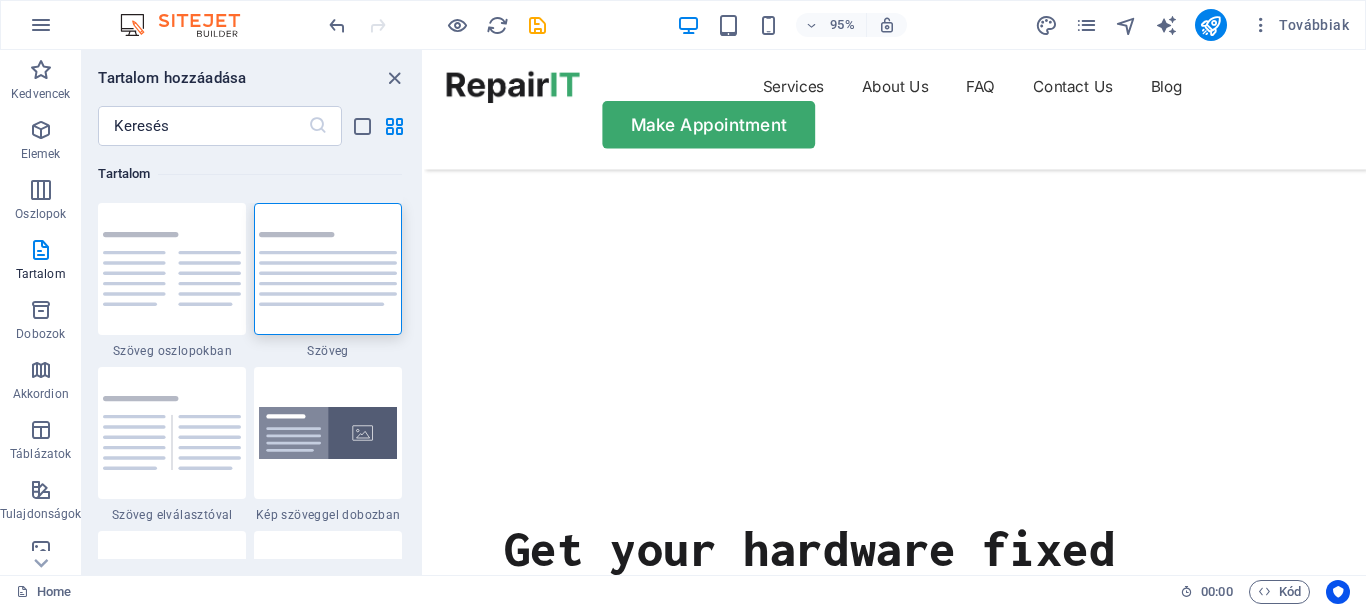 scroll, scrollTop: 0, scrollLeft: 0, axis: both 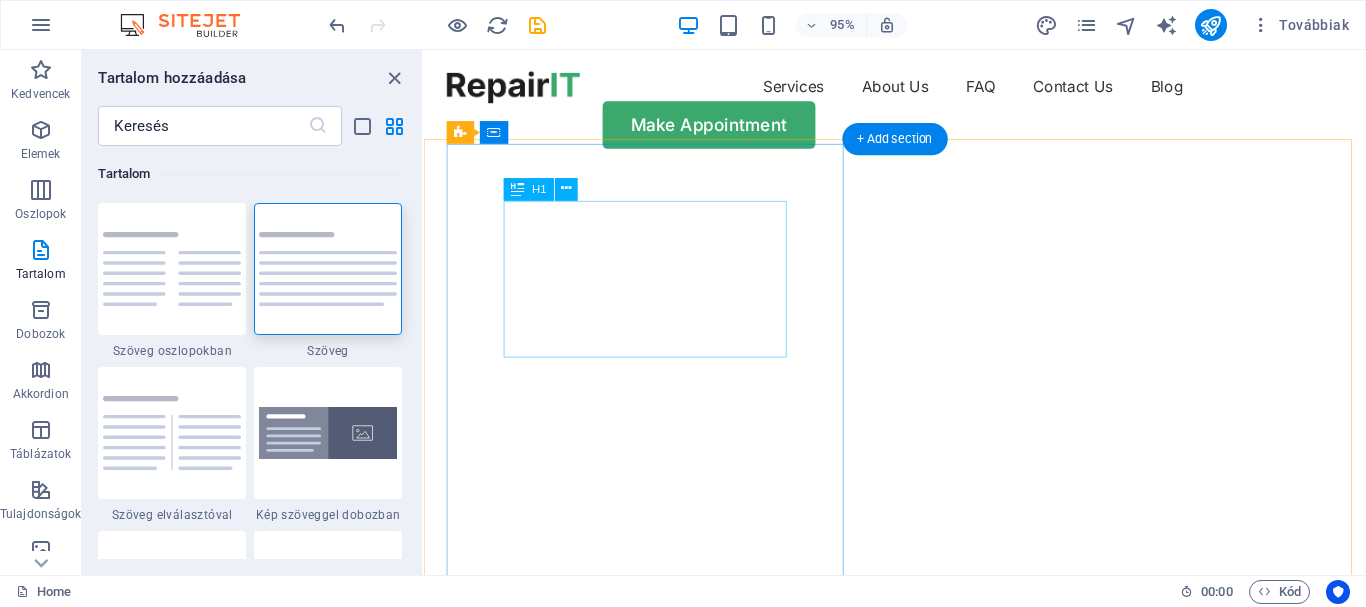 click on "Get your hardware fixed" at bounding box center [920, 870] 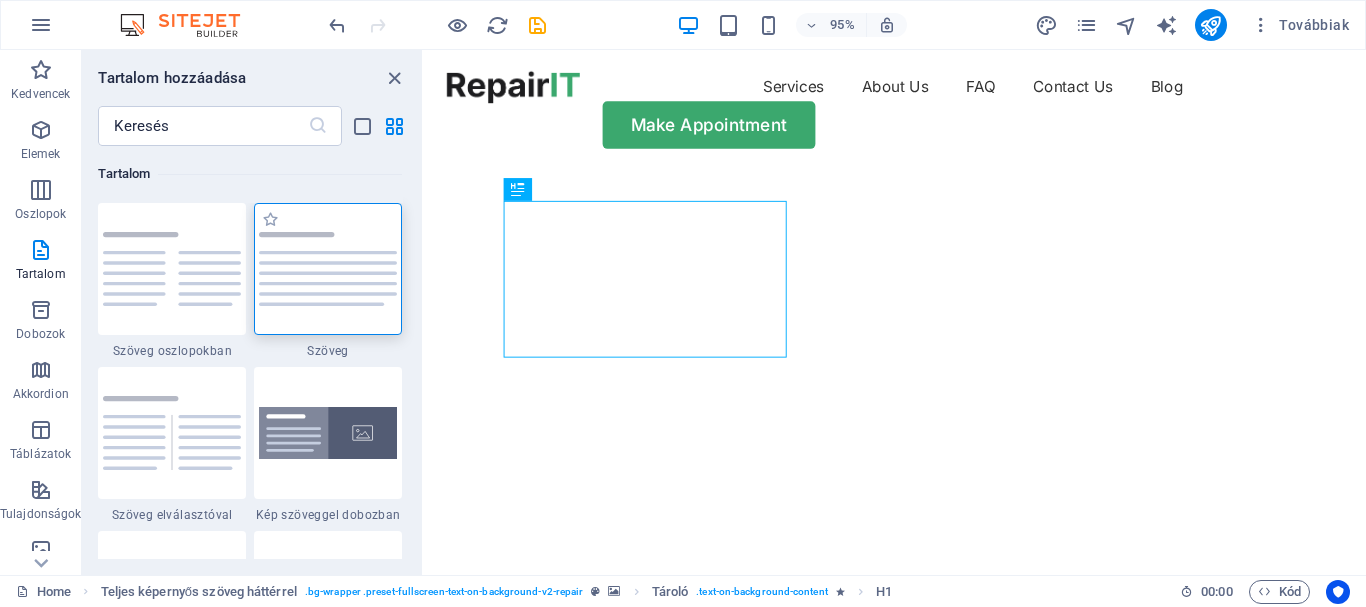 click at bounding box center [328, 269] 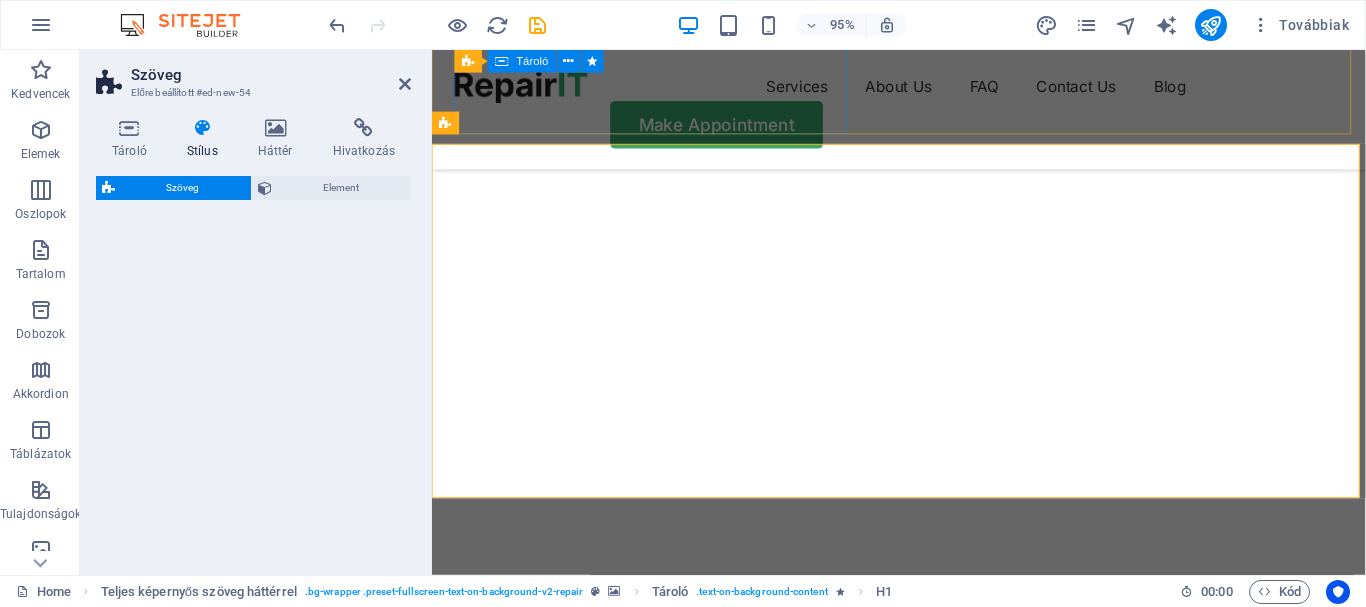 scroll, scrollTop: 518, scrollLeft: 0, axis: vertical 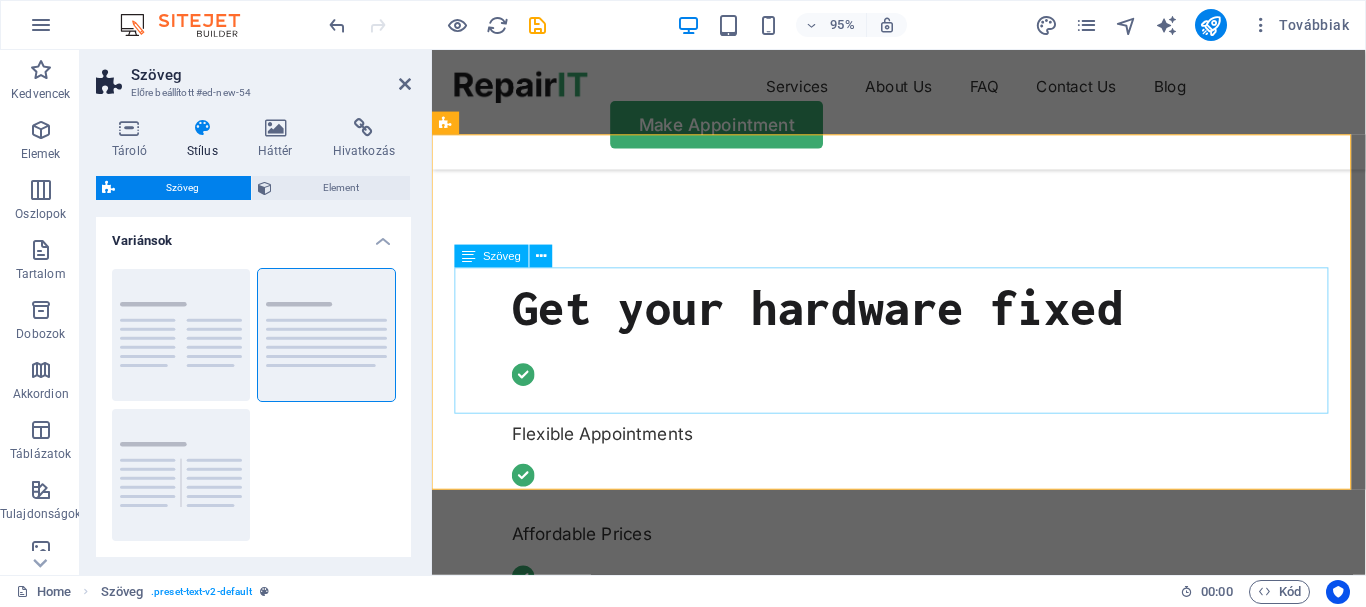 click on "Lorem ipsum dolor sitope amet, consectetur adipisicing elitip. Massumenda, dolore, cum vel modi asperiores consequatur suscipit quidem ducimus eveniet iure expedita consecteture odiogil voluptatum similique fugit voluptates atem accusamus quae quas dolorem tenetur facere tempora maiores adipisci reiciendis accusantium voluptatibus id voluptate tempore dolor harum nisi amet! Nobis, eaque. Aenean commodo ligula eget dolor. Lorem ipsum dolor sit amet, consectetuer adipiscing elit leget odiogil voluptatum similique fugit voluptates dolor. Libero assumenda, dolore, cum vel modi asperiores consequatur." at bounding box center [923, 1038] 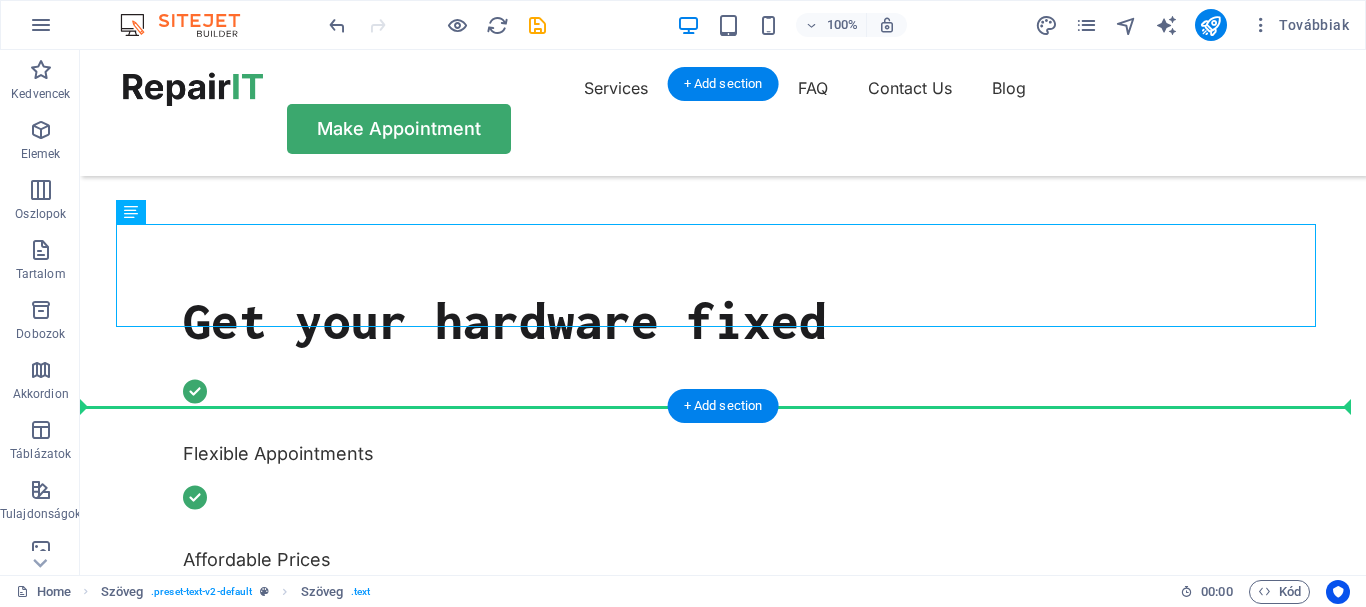 drag, startPoint x: 107, startPoint y: 289, endPoint x: 600, endPoint y: 328, distance: 494.5402 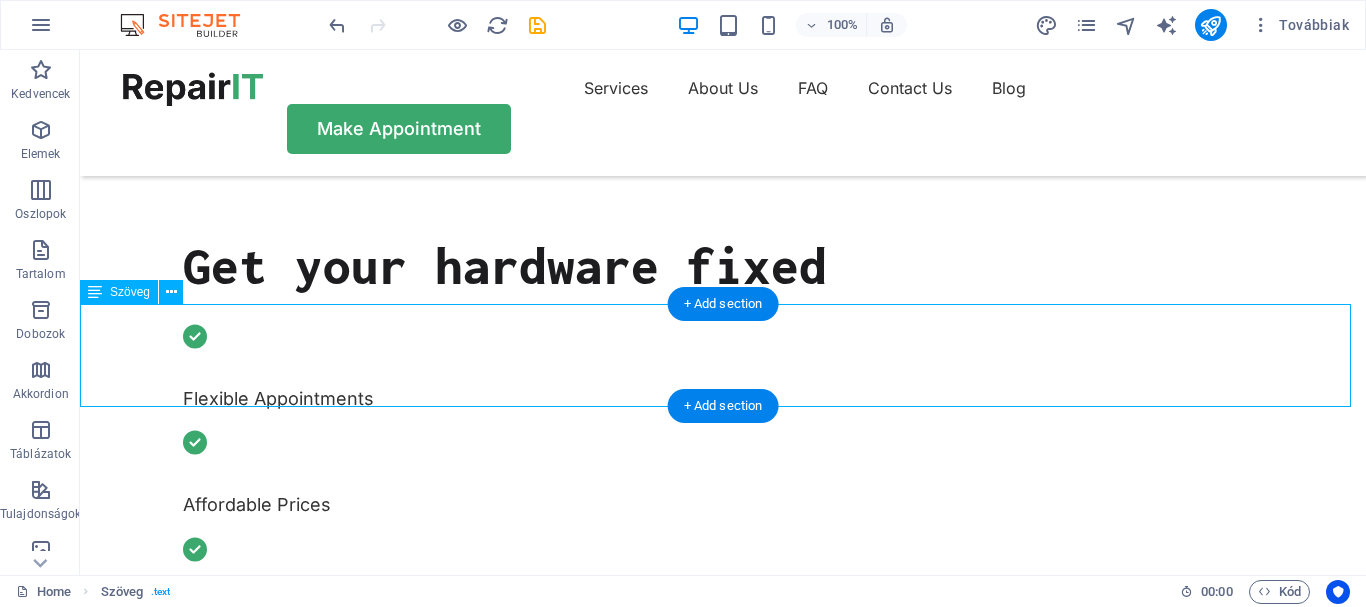 click on "Lorem ipsum dolor sitope amet, consectetur adipisicing elitip. Massumenda, dolore, cum vel modi asperiores consequatur suscipit quidem ducimus eveniet iure expedita consecteture odiogil voluptatum similique fugit voluptates atem accusamus quae quas dolorem tenetur facere tempora maiores adipisci reiciendis accusantium voluptatibus id voluptate tempore dolor harum nisi amet! Nobis, eaque. Aenean commodo ligula eget dolor. Lorem ipsum dolor sit amet, consectetuer adipiscing elit leget odiogil voluptatum similique fugit voluptates dolor. Libero assumenda, dolore, cum vel modi asperiores consequatur." at bounding box center [723, 1037] 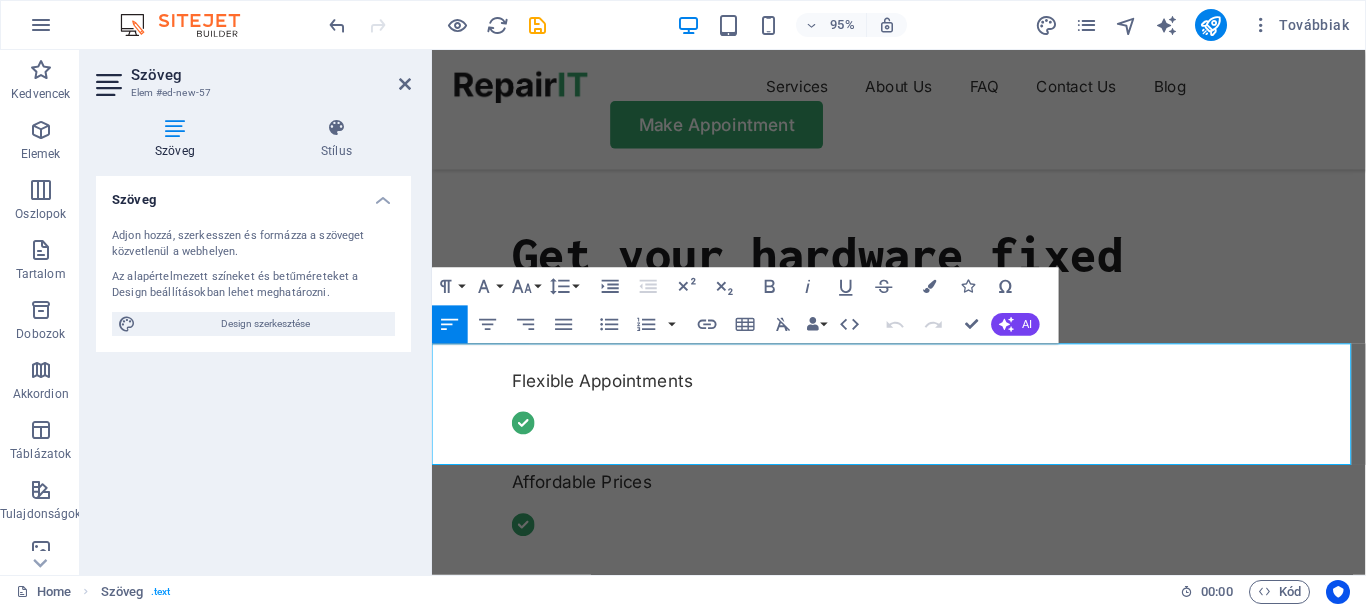 drag, startPoint x: 436, startPoint y: 372, endPoint x: 1320, endPoint y: 481, distance: 890.6947 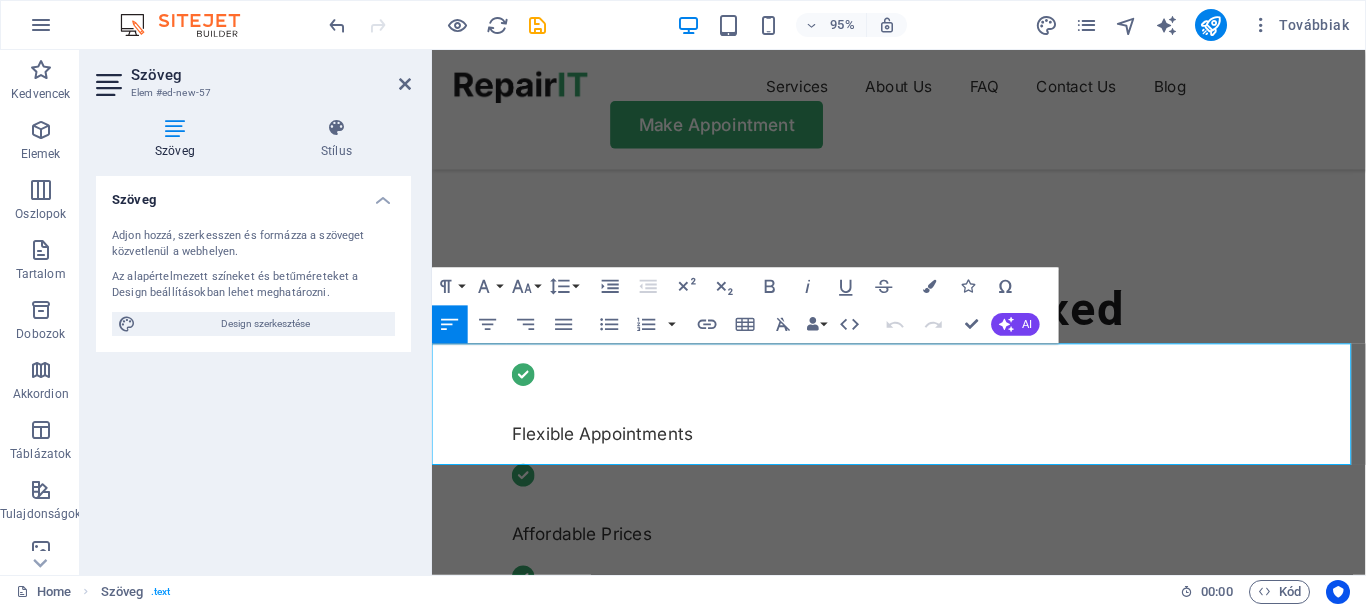 type 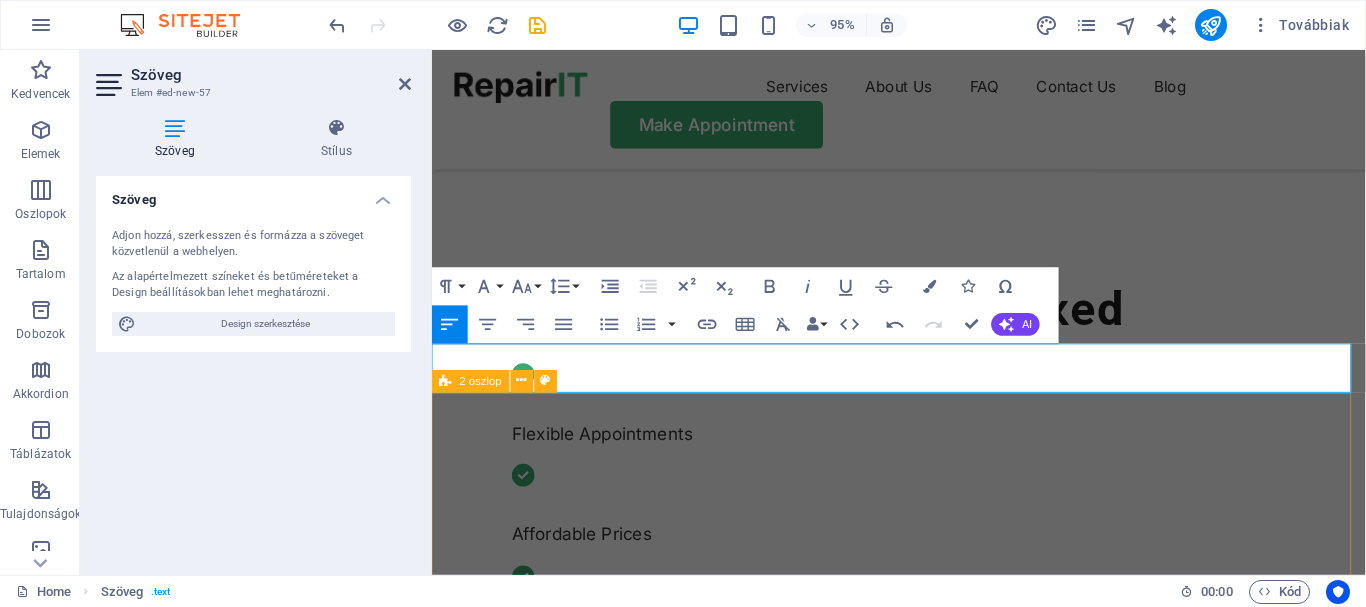click on "Helyezze ide a tartalmat vagy  Elemek létrehozása  Beillesztés vágólapról OUR SERVICE What we can fix for you Computer cleaning   Mobile cleaning   Data recovery OUR PROCESS How it works Tell us your issue   Bring your device   Get your fixed device Helyezze ide a tartalmat vagy  Elemek létrehozása  Beillesztés vágólapról" at bounding box center (923, 3006) 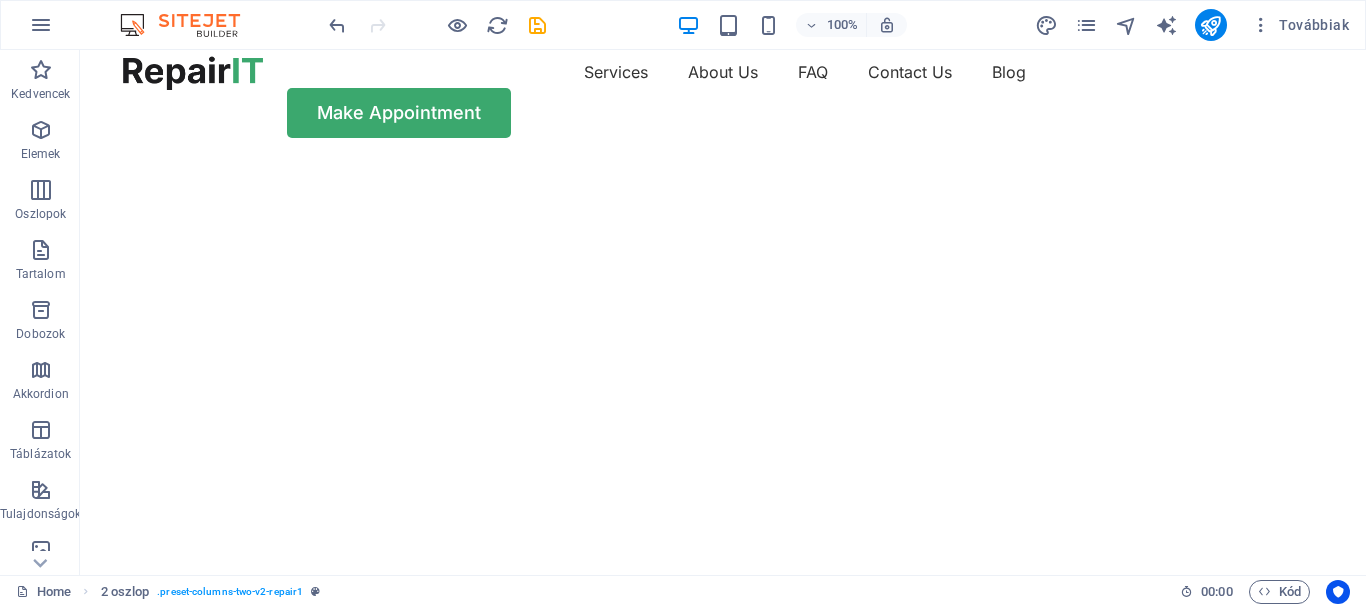 scroll, scrollTop: 0, scrollLeft: 0, axis: both 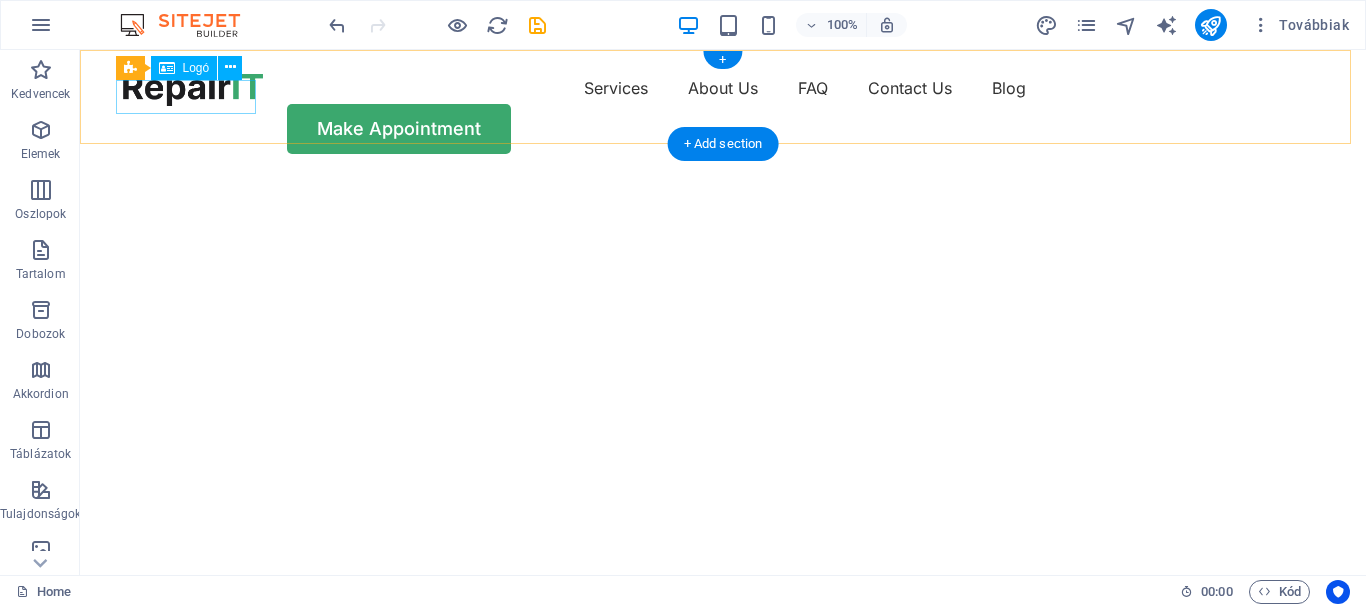 click at bounding box center (193, 89) 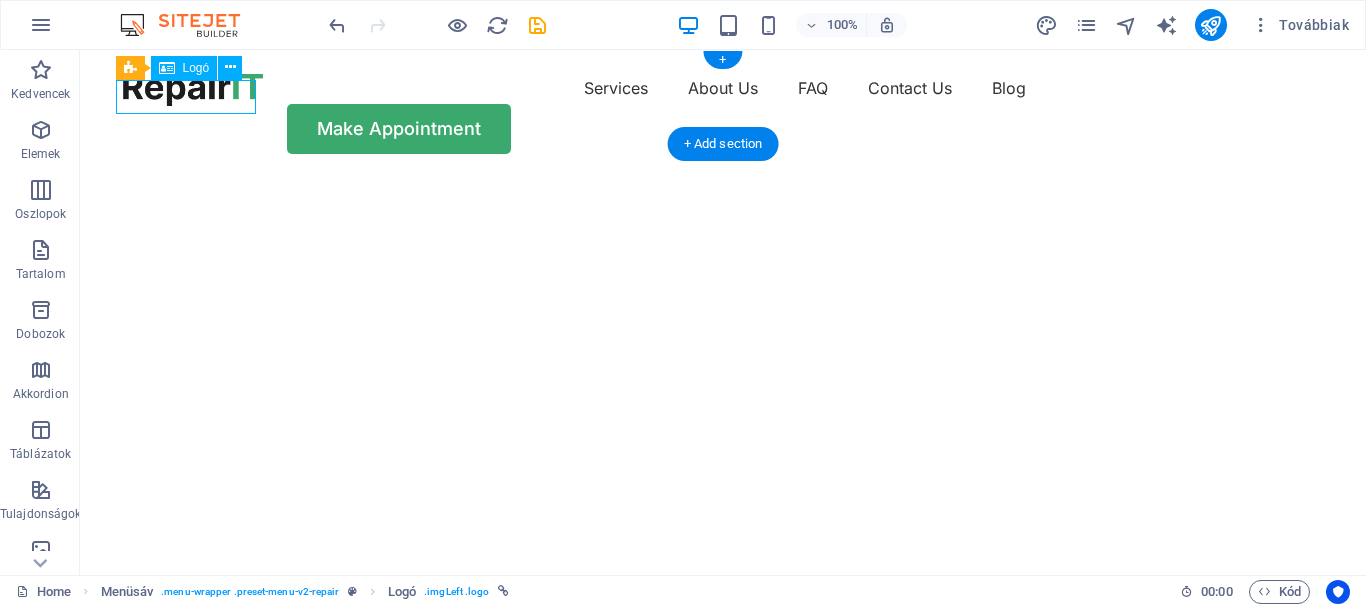 click at bounding box center [193, 89] 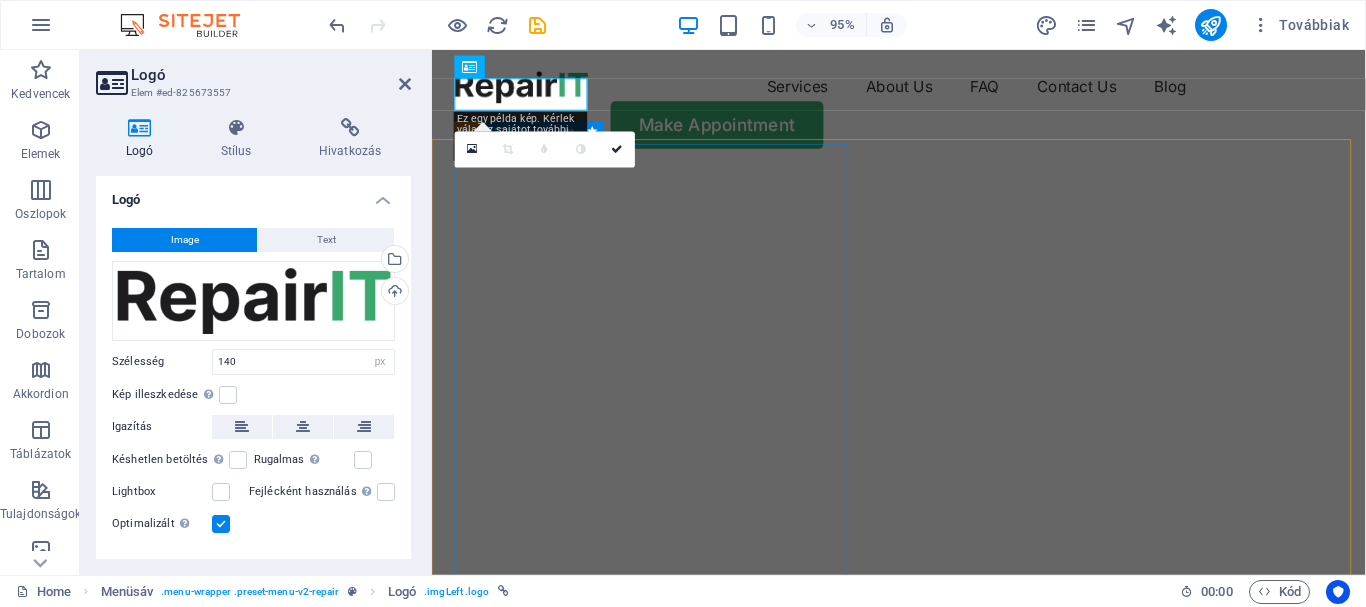 click on "Get your hardware fixed Flexible Appointments Affordable Prices Fast repairs Make Appointment" at bounding box center (923, 1022) 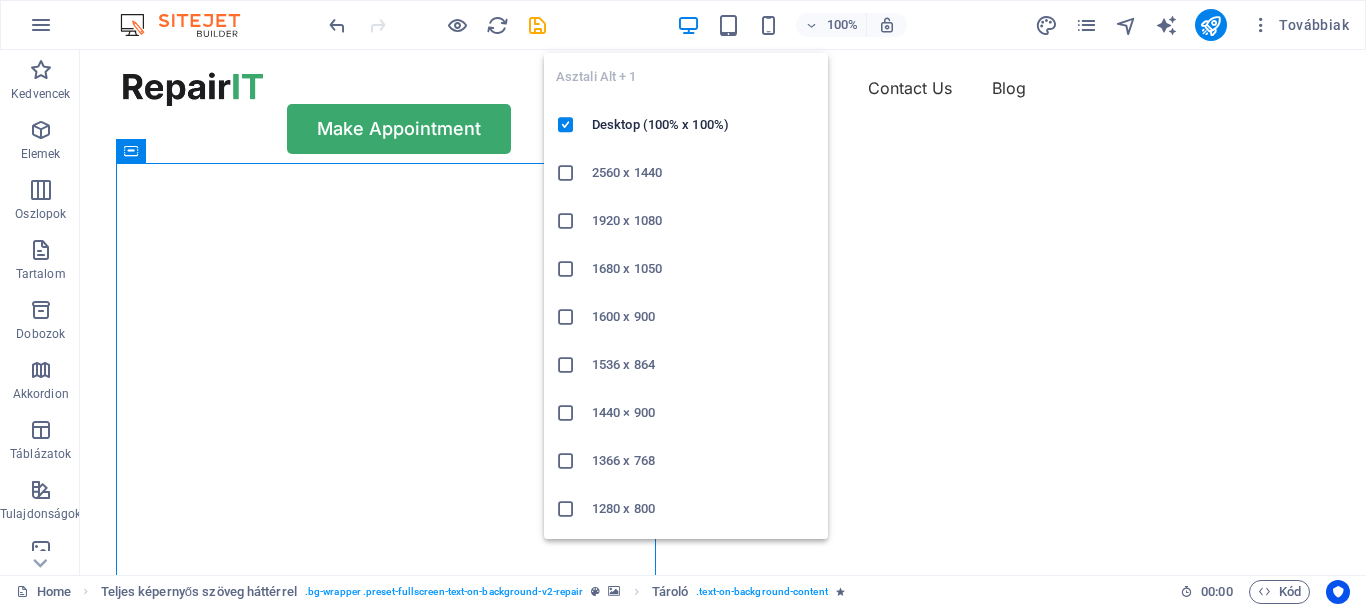 click at bounding box center (688, 25) 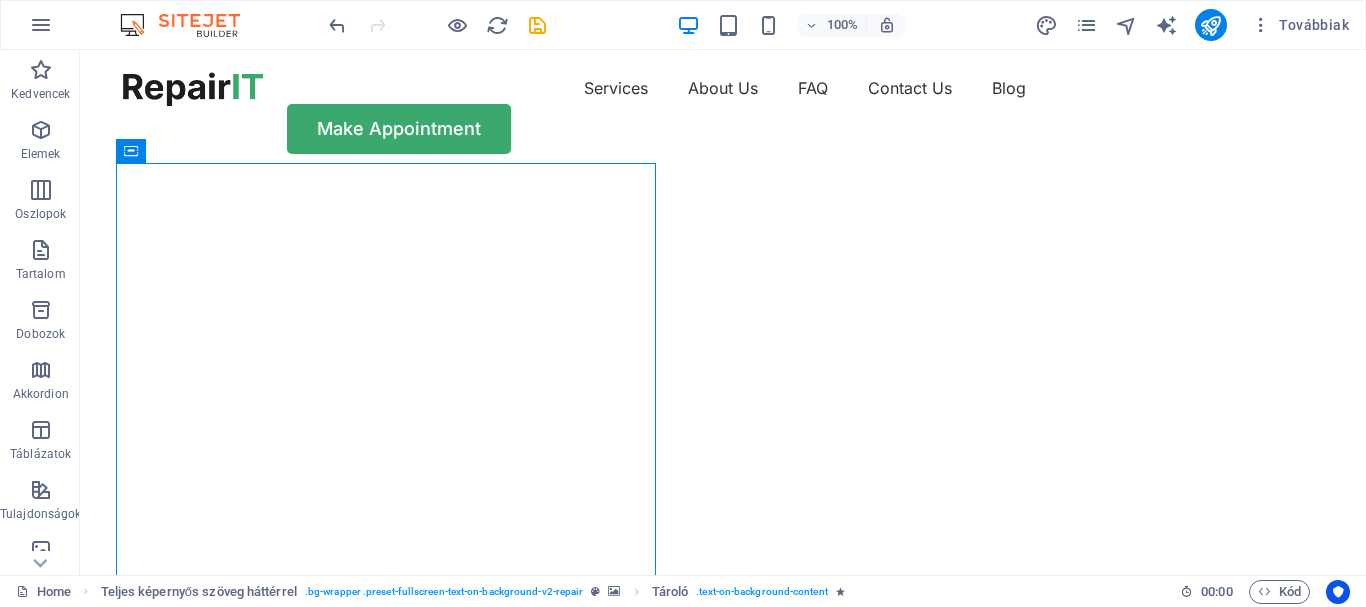 click on "100% Továbbiak" at bounding box center [841, 25] 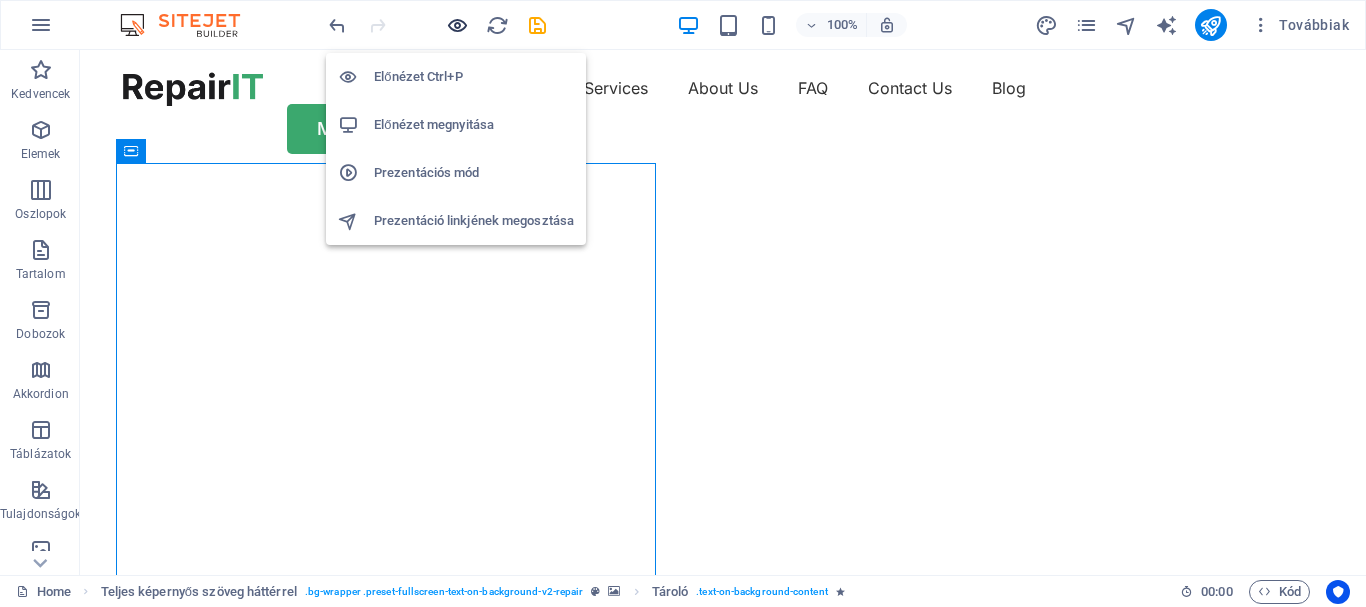 click at bounding box center [457, 25] 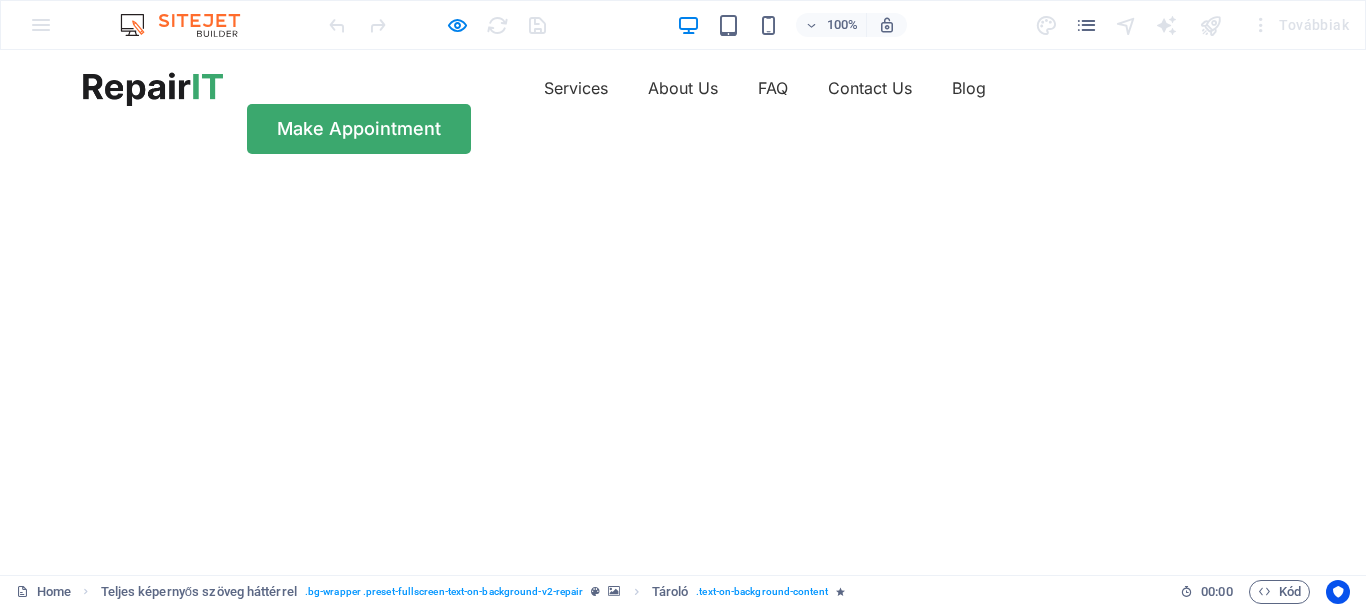 click at bounding box center [675, 176] 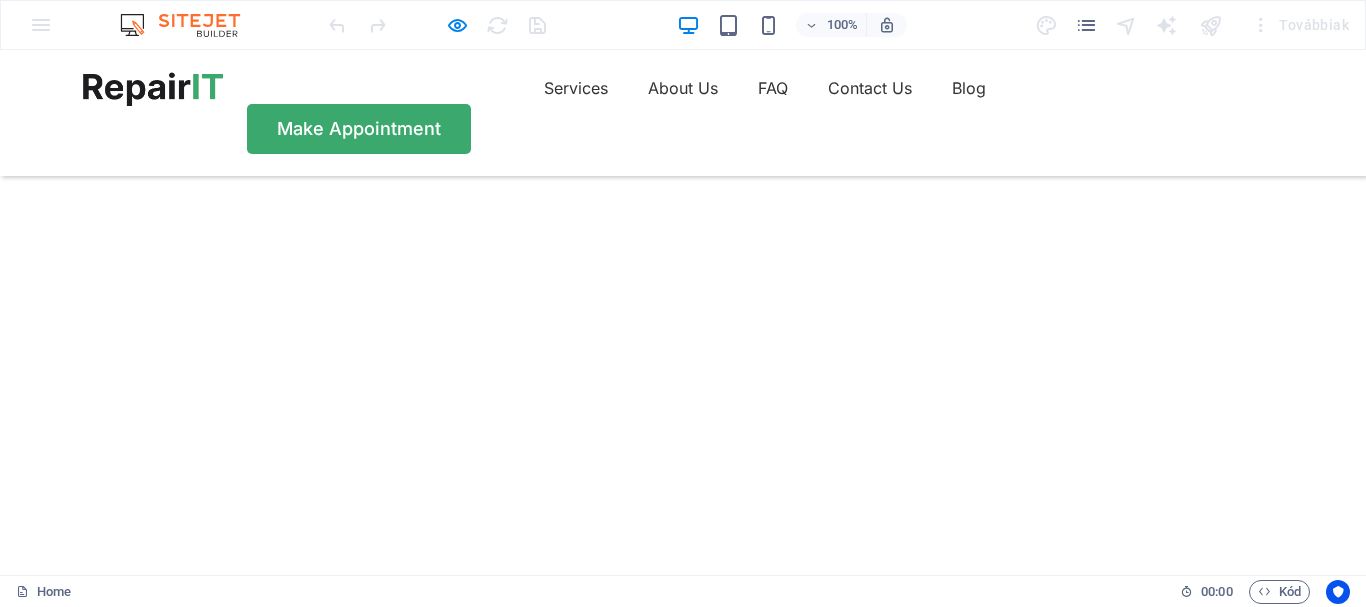 scroll, scrollTop: 0, scrollLeft: 0, axis: both 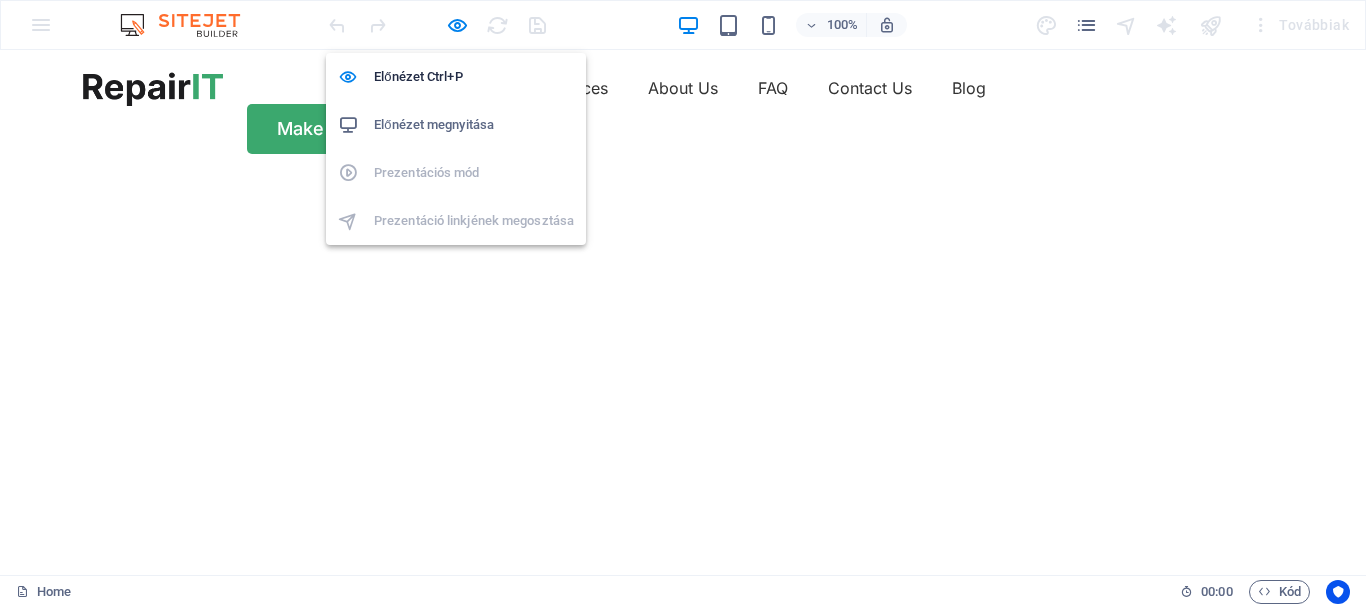 click on "Előnézet megnyitása" at bounding box center (474, 125) 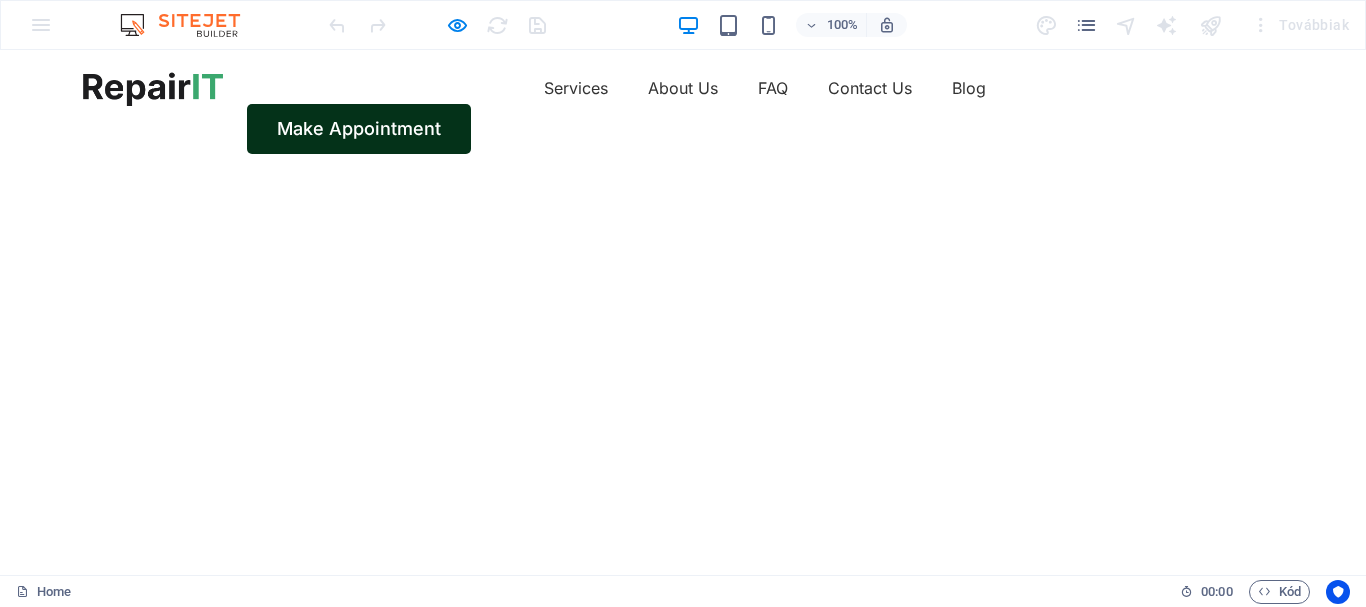 click on "Make Appointment" at bounding box center [359, 129] 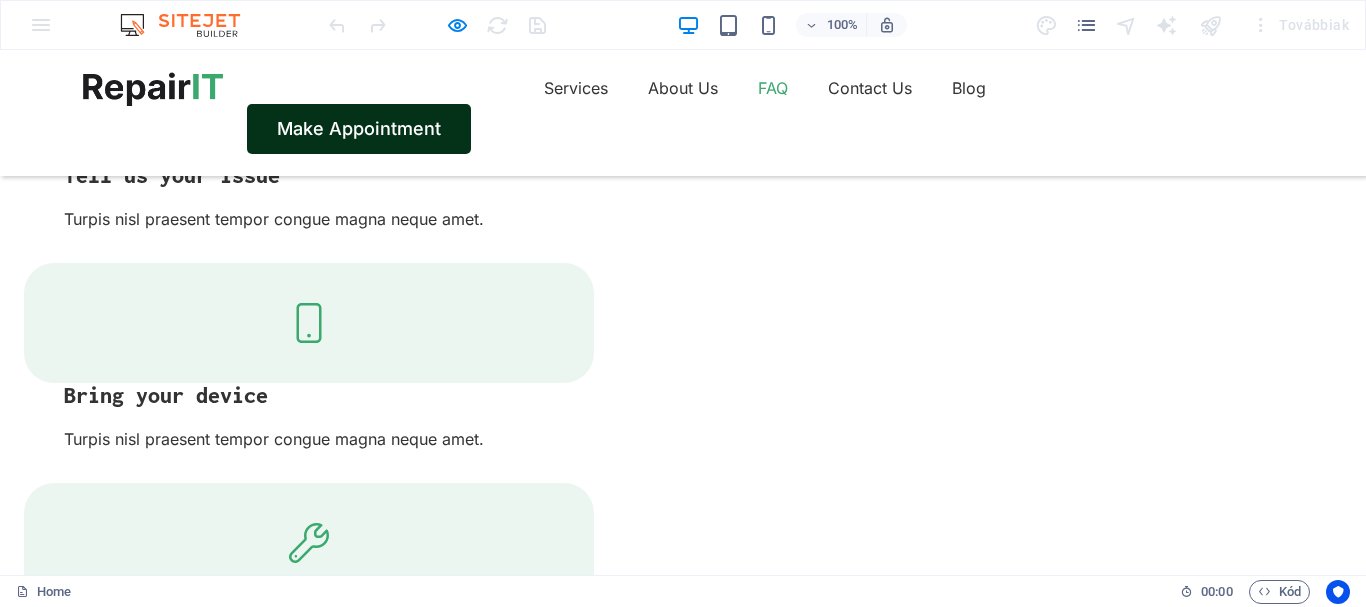 scroll, scrollTop: 6489, scrollLeft: 0, axis: vertical 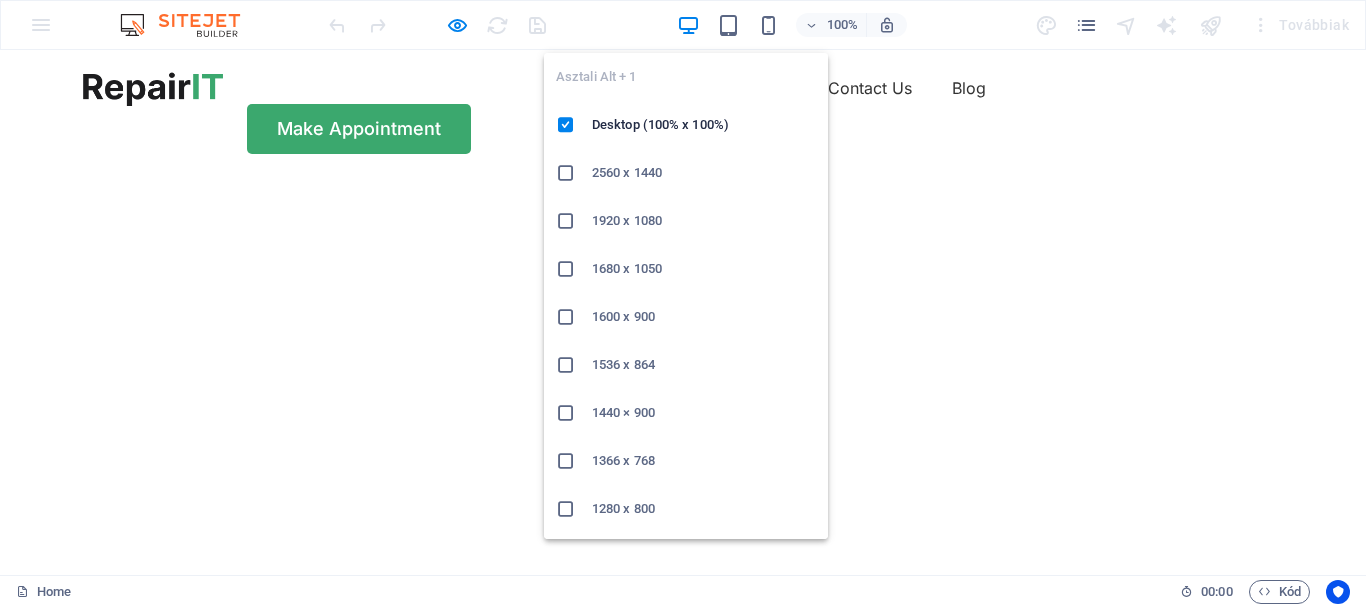 click at bounding box center (688, 25) 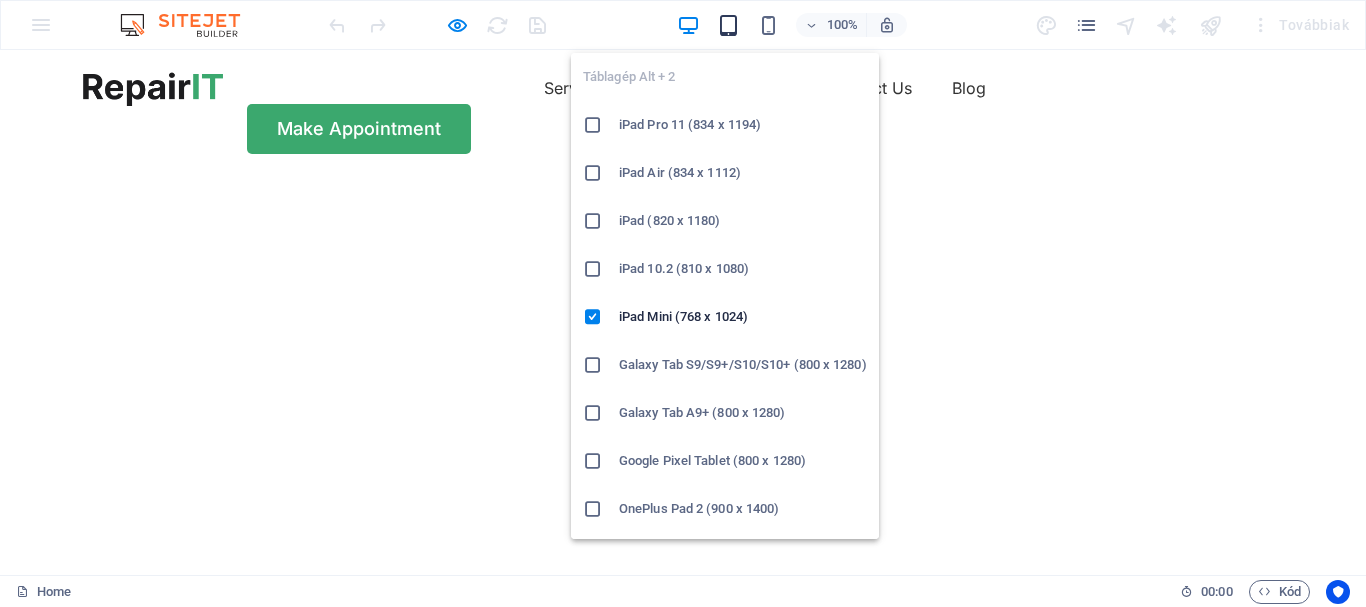 click at bounding box center (728, 25) 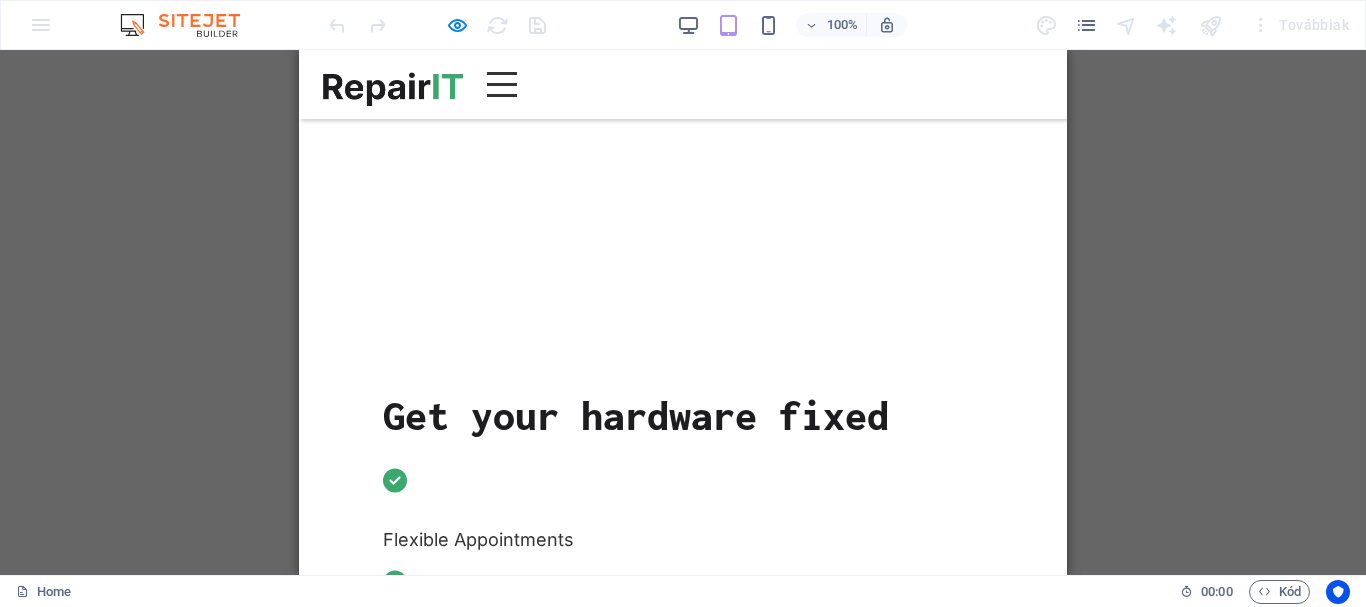 scroll, scrollTop: 0, scrollLeft: 0, axis: both 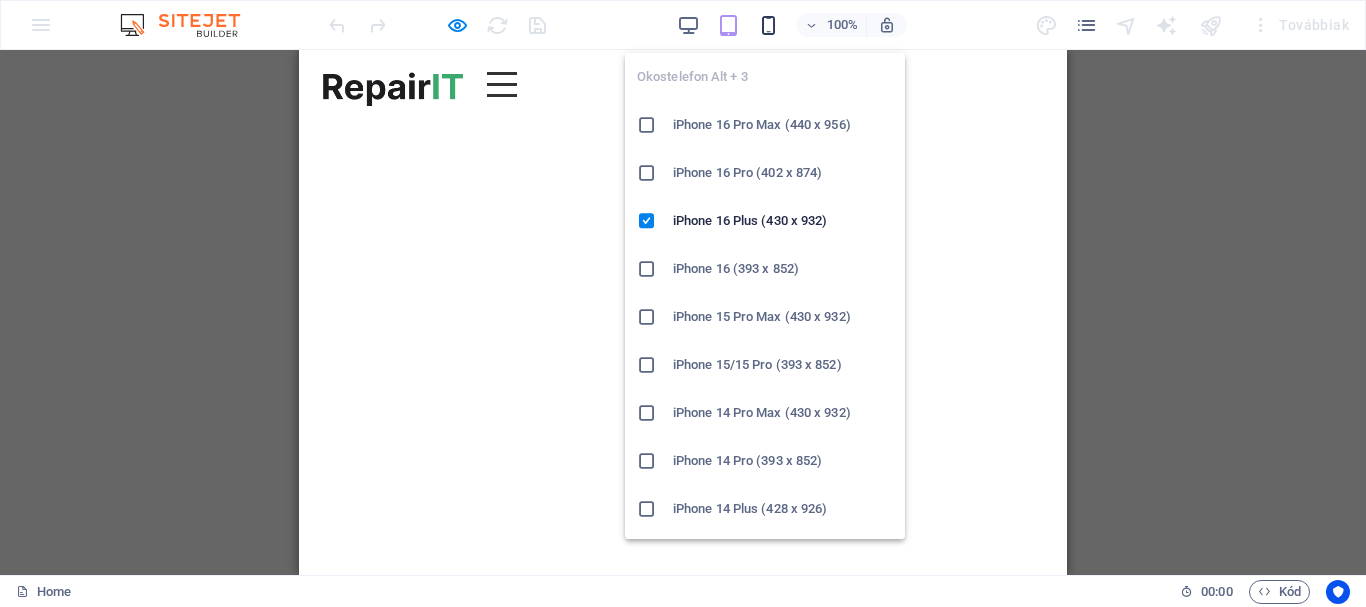 click at bounding box center [768, 25] 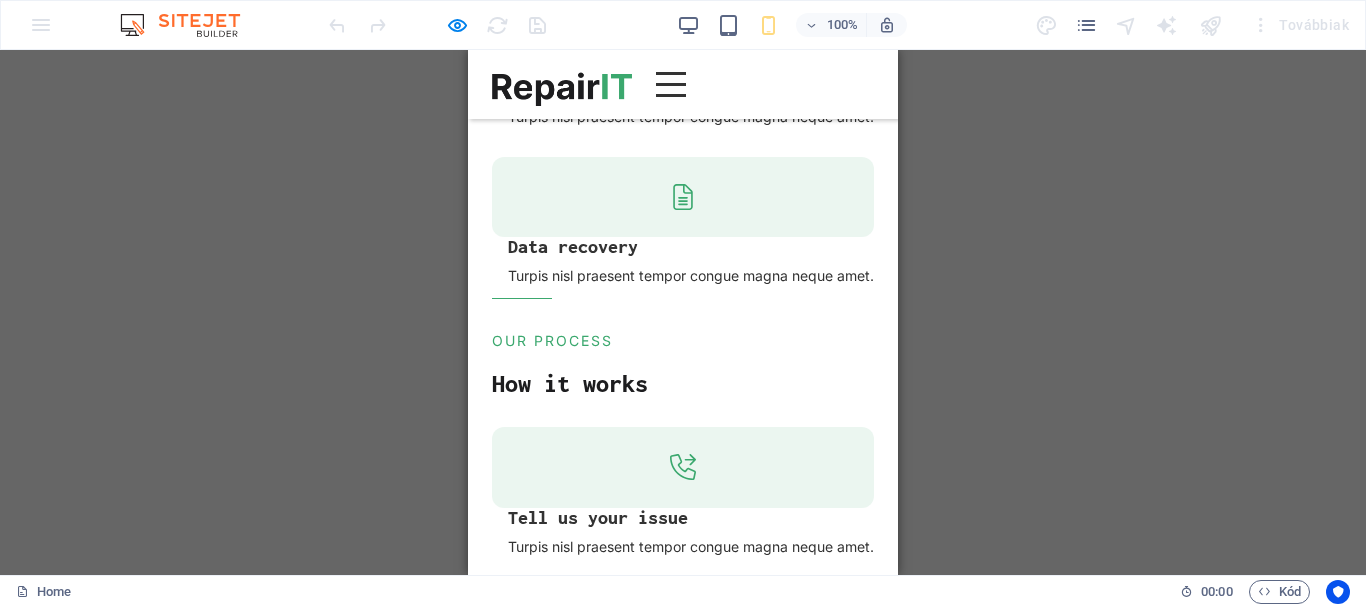 scroll, scrollTop: 0, scrollLeft: 0, axis: both 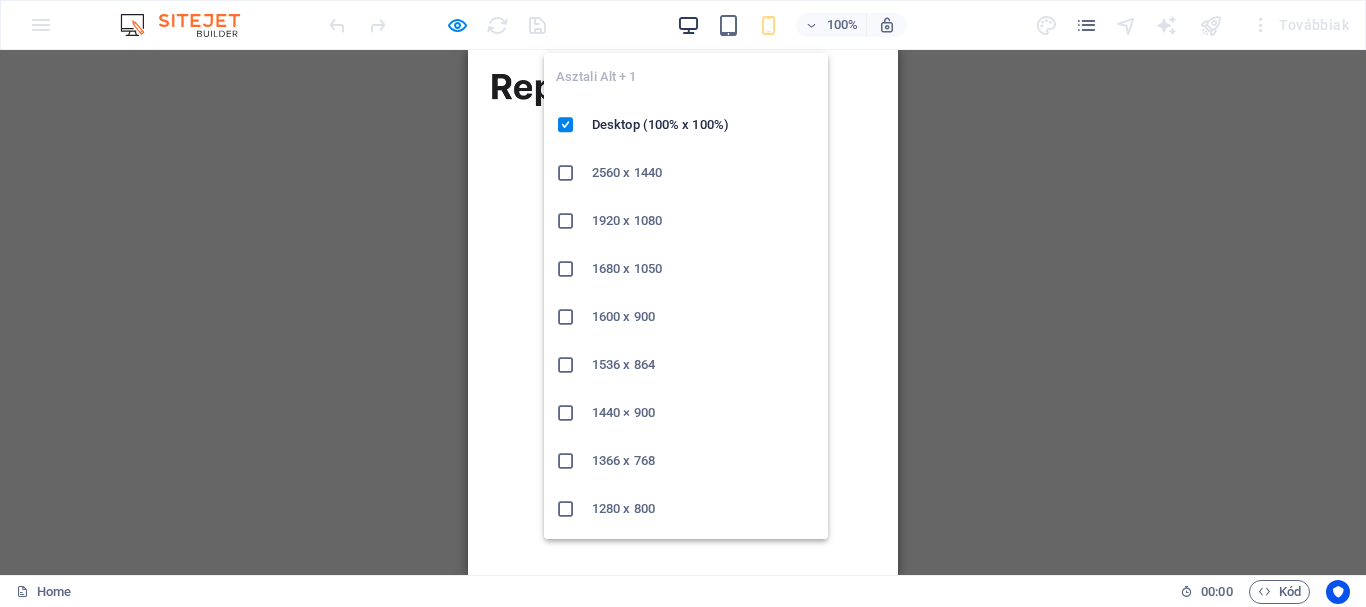 click at bounding box center (688, 25) 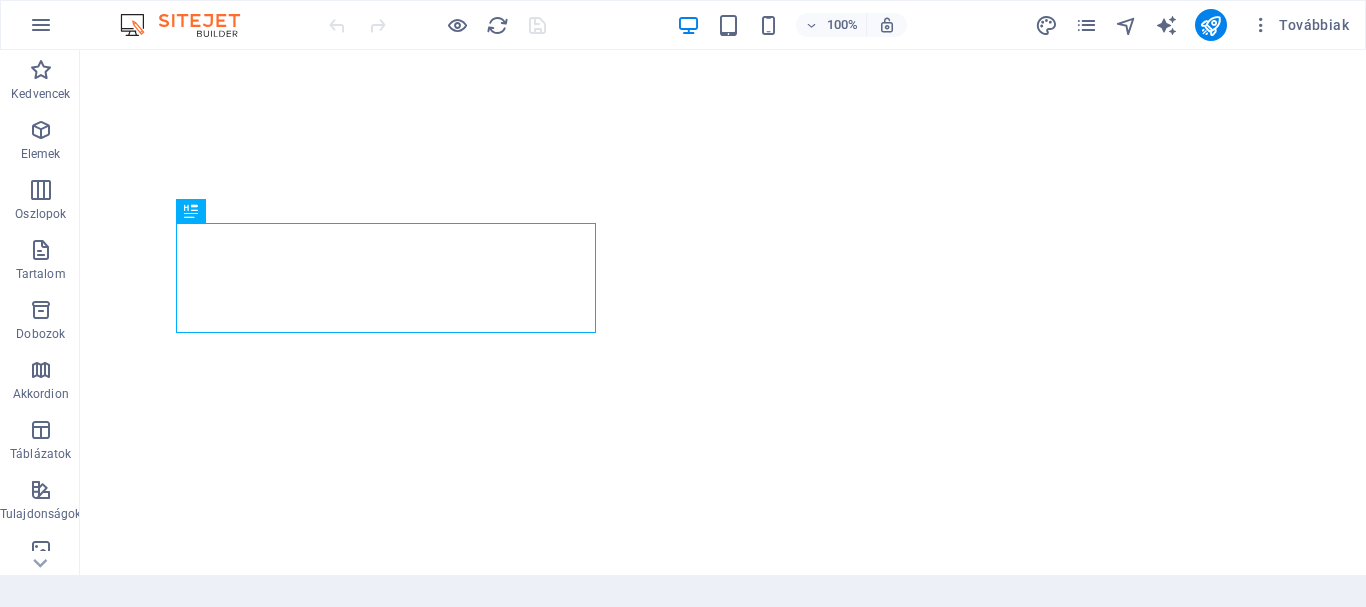 scroll, scrollTop: 0, scrollLeft: 0, axis: both 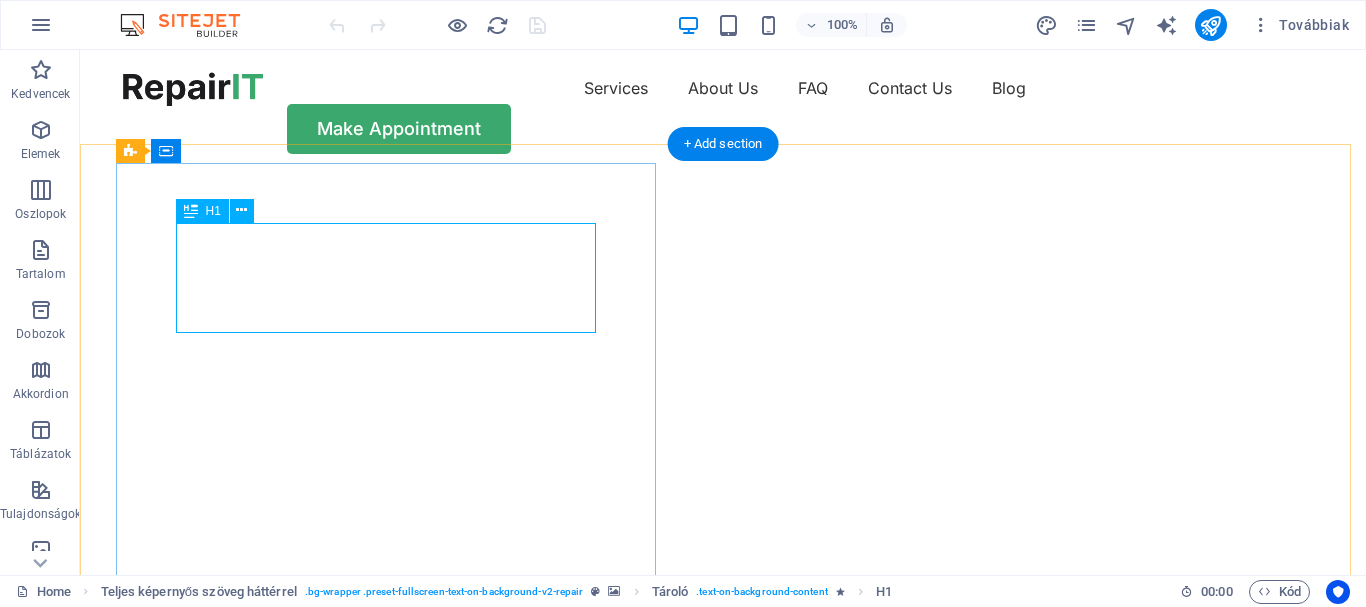click on "Get your hardware fixed" at bounding box center (723, 759) 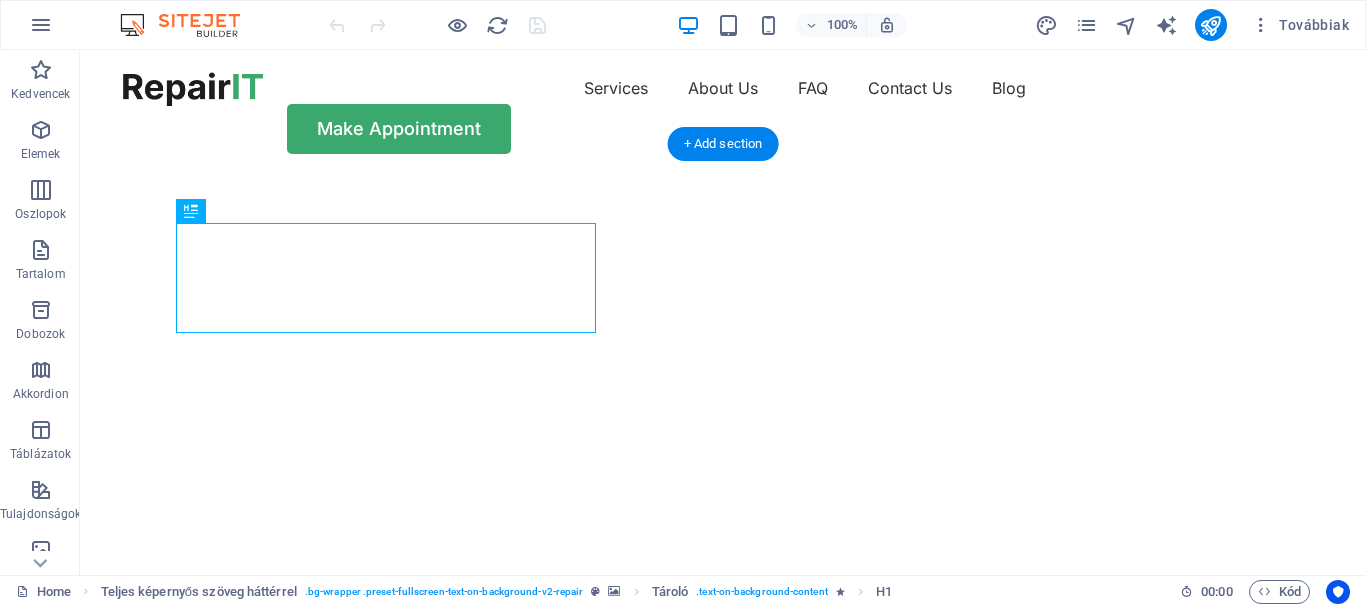 click at bounding box center (715, 176) 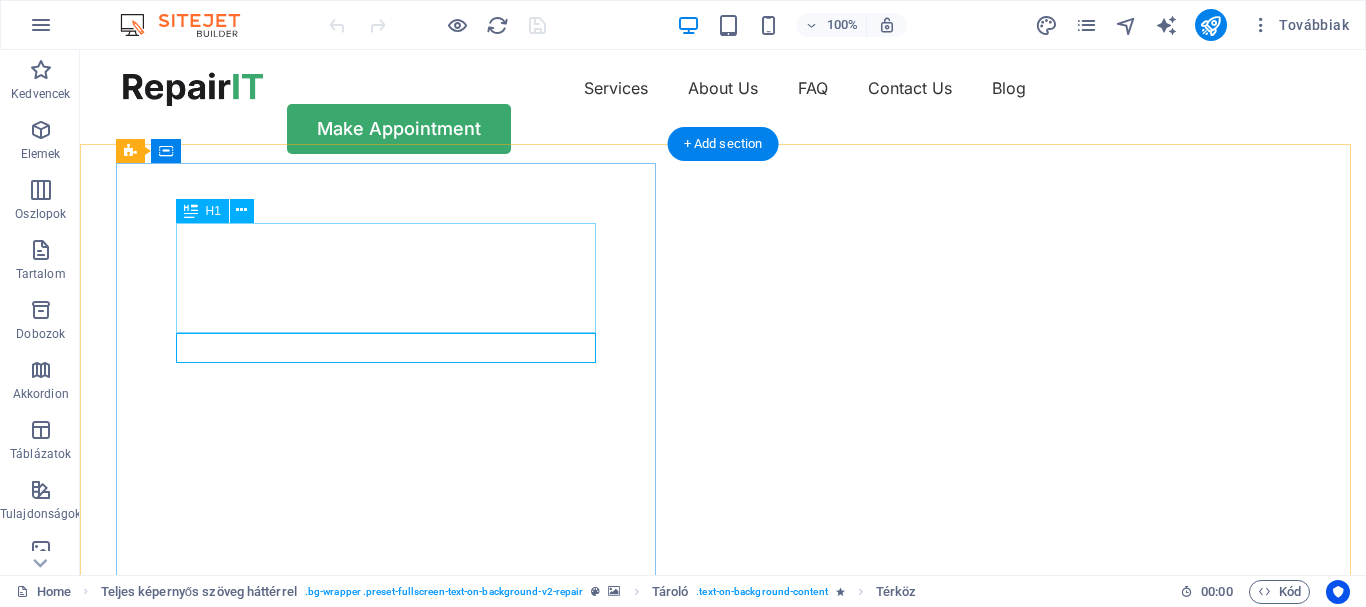 click on "Get your hardware fixed" at bounding box center [723, 759] 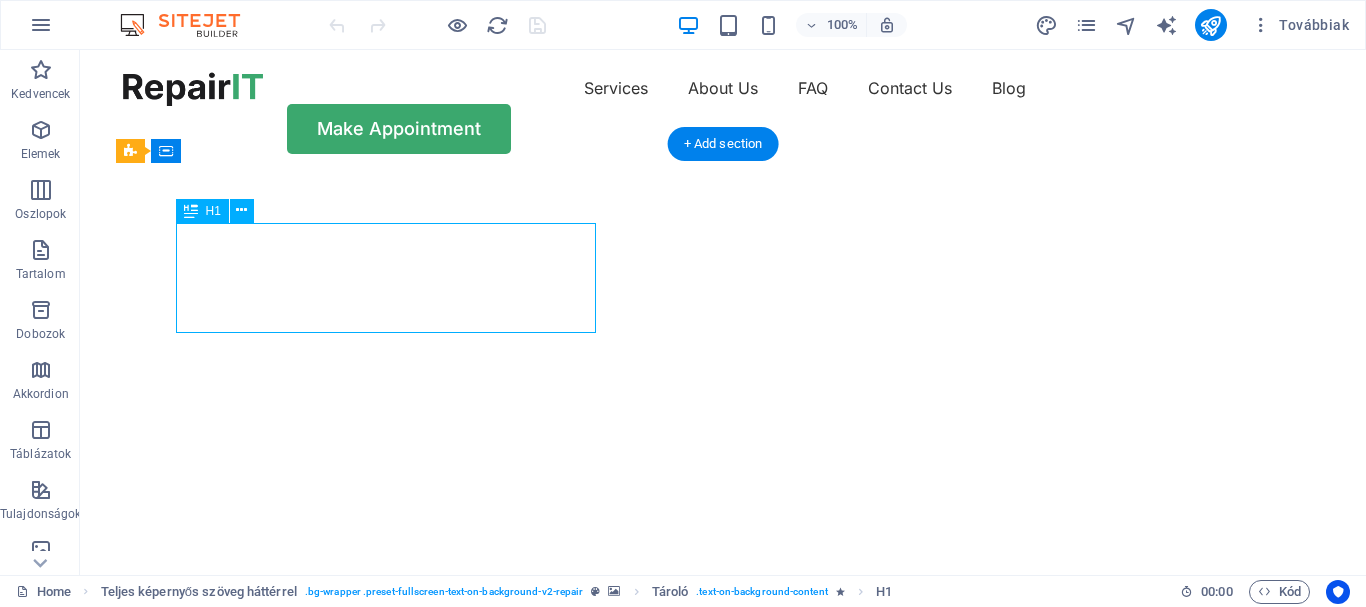 click on "Get your hardware fixed" at bounding box center [723, 759] 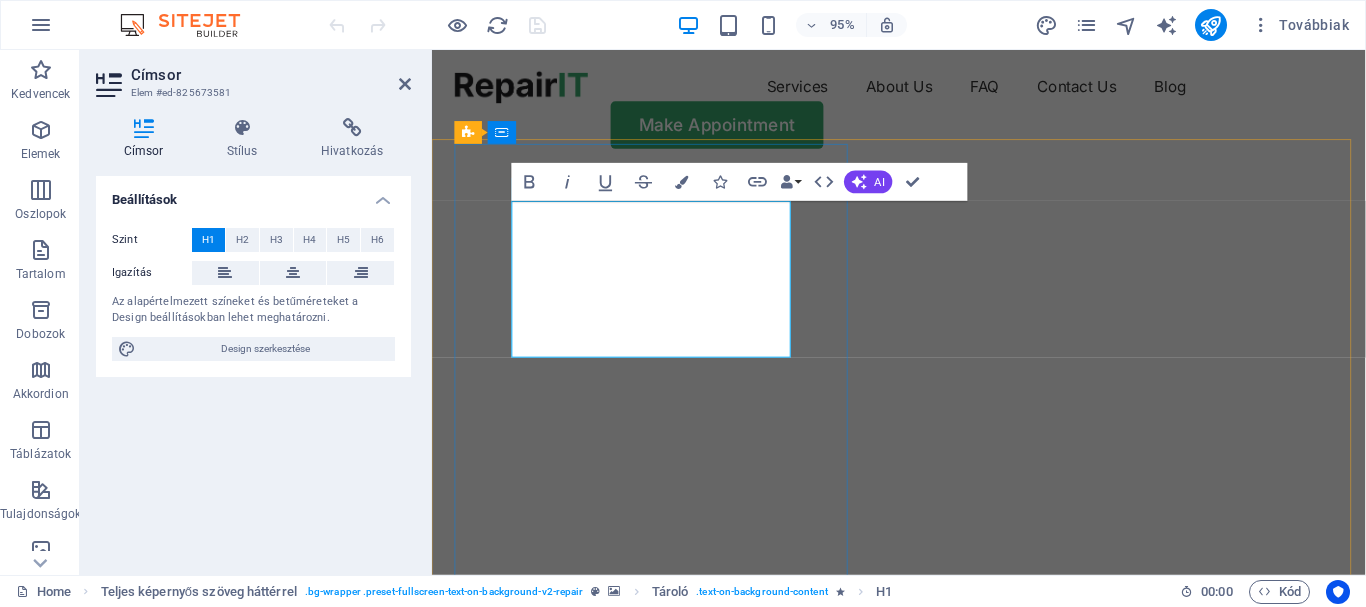 type 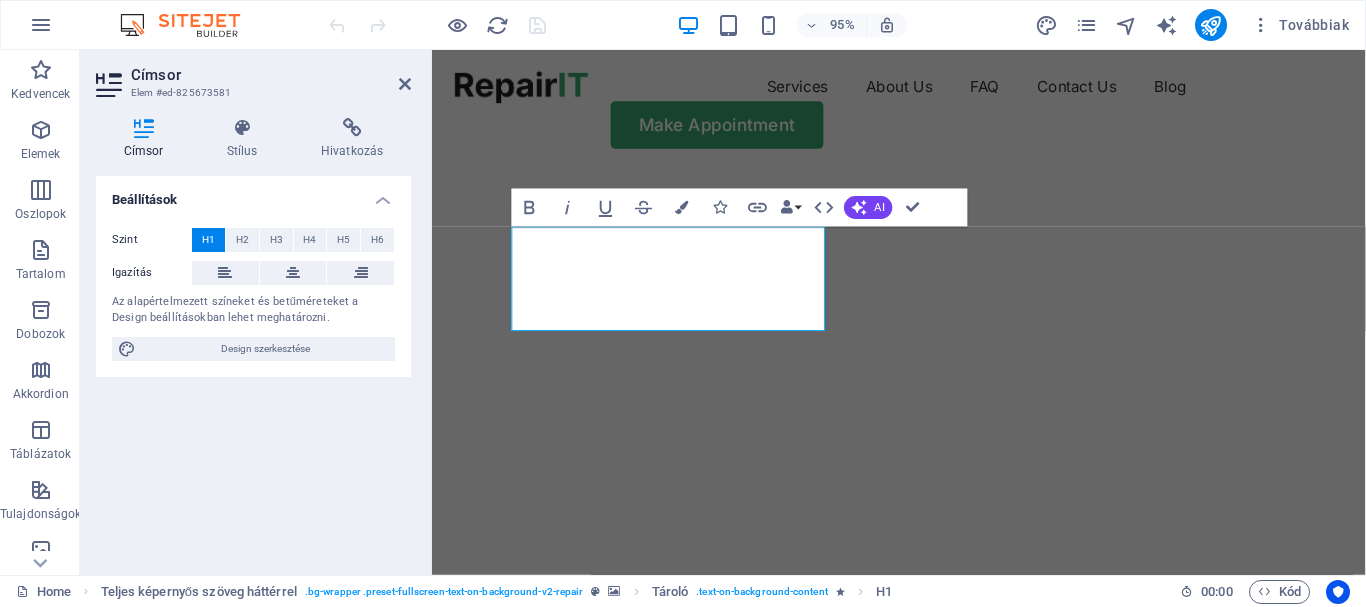 click at bounding box center (-52, 176) 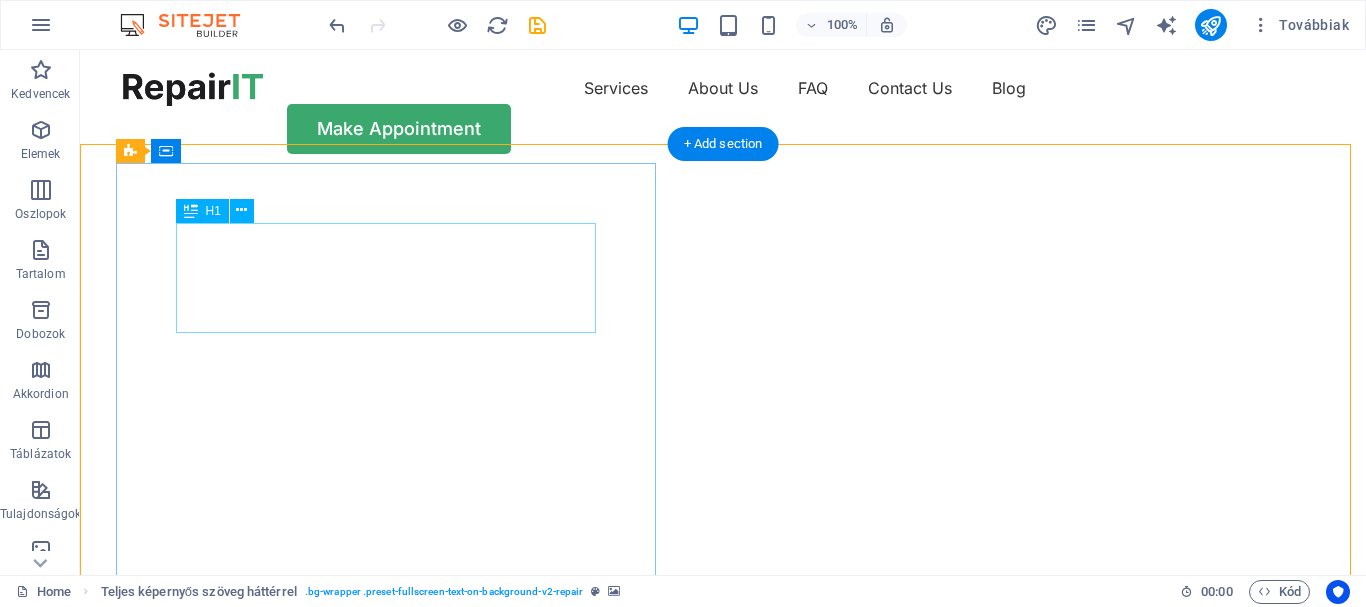click on "Magasnyomású tisztitás" at bounding box center (723, 759) 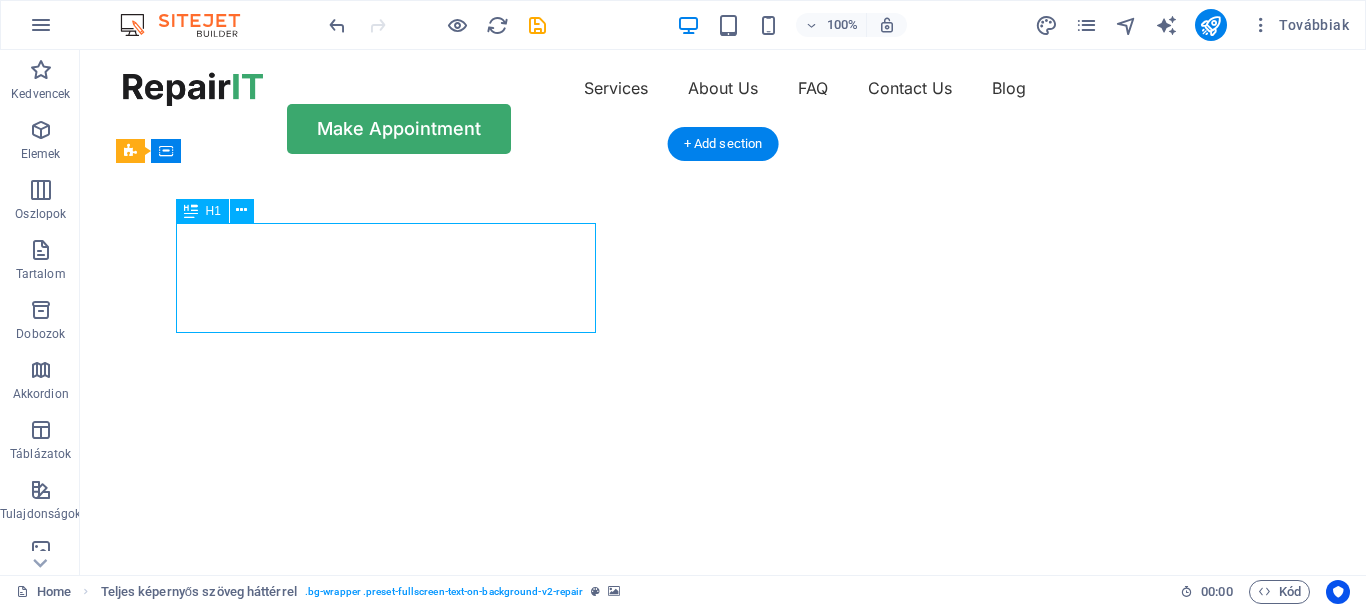 click on "Magasnyomású tisztitás" at bounding box center [723, 759] 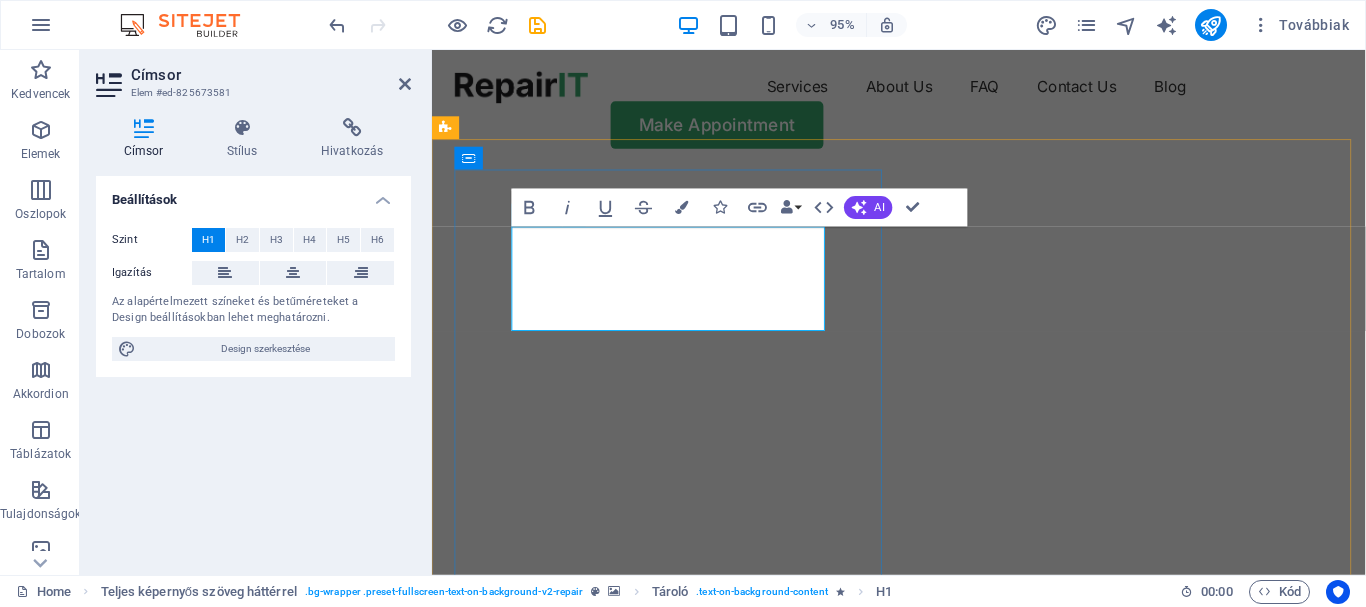click on "Magasnyomású tisztitás" at bounding box center [923, 759] 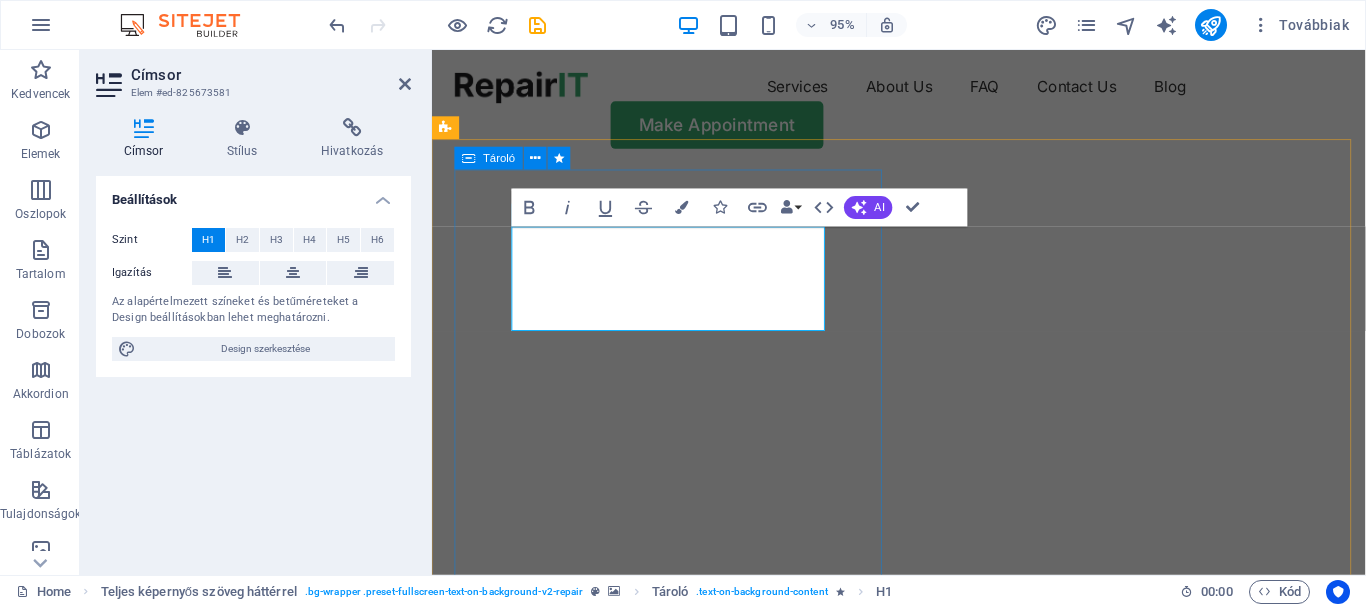 click on "Magasnyomású tisztítás Flexible Appointments Affordable Prices Fast repairs Make Appointment" at bounding box center [923, 993] 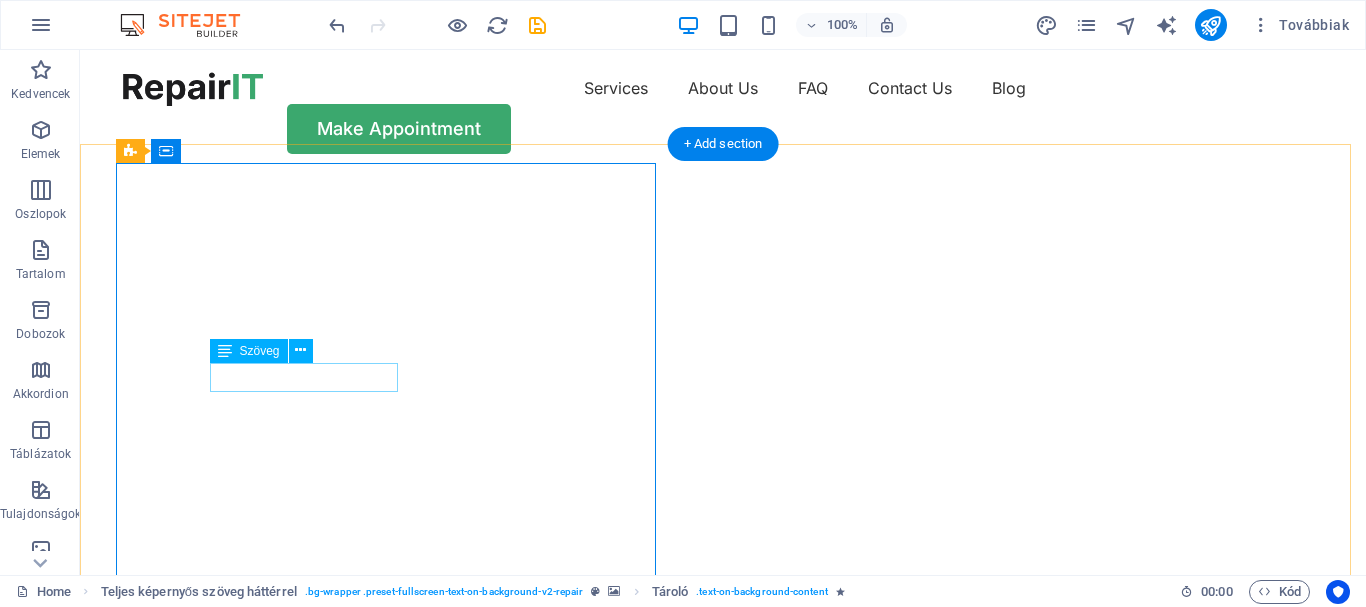 click on "Flexible Appointments" at bounding box center (723, 893) 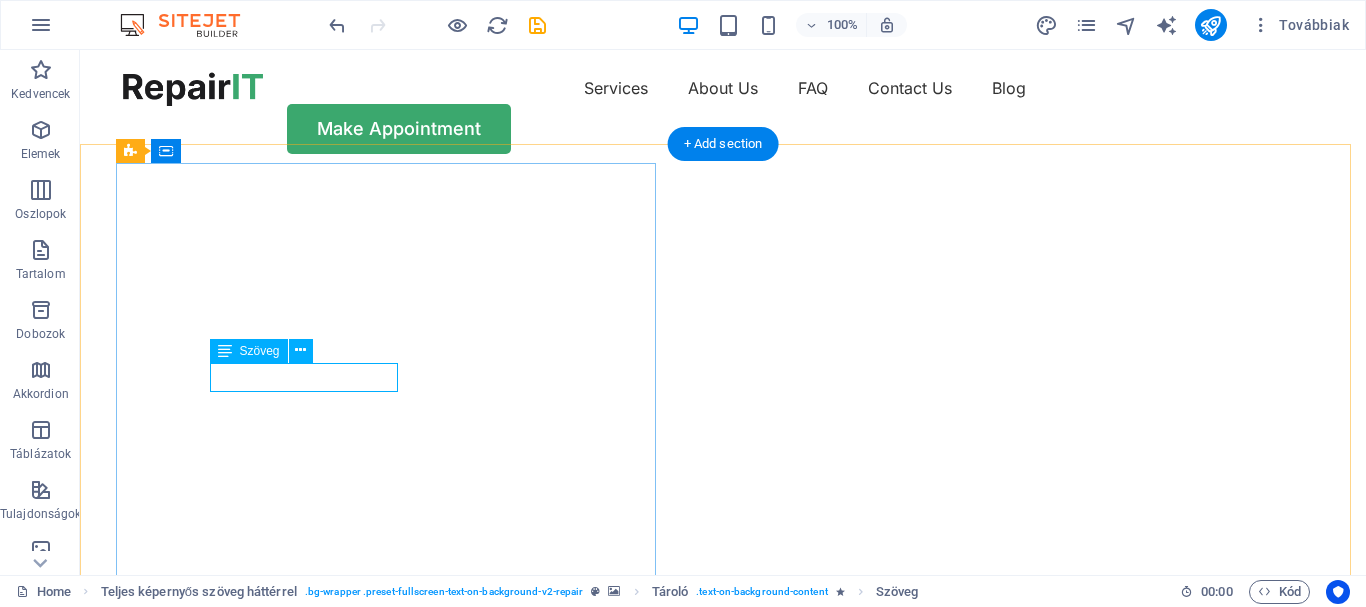 click on "Flexible Appointments" at bounding box center (723, 893) 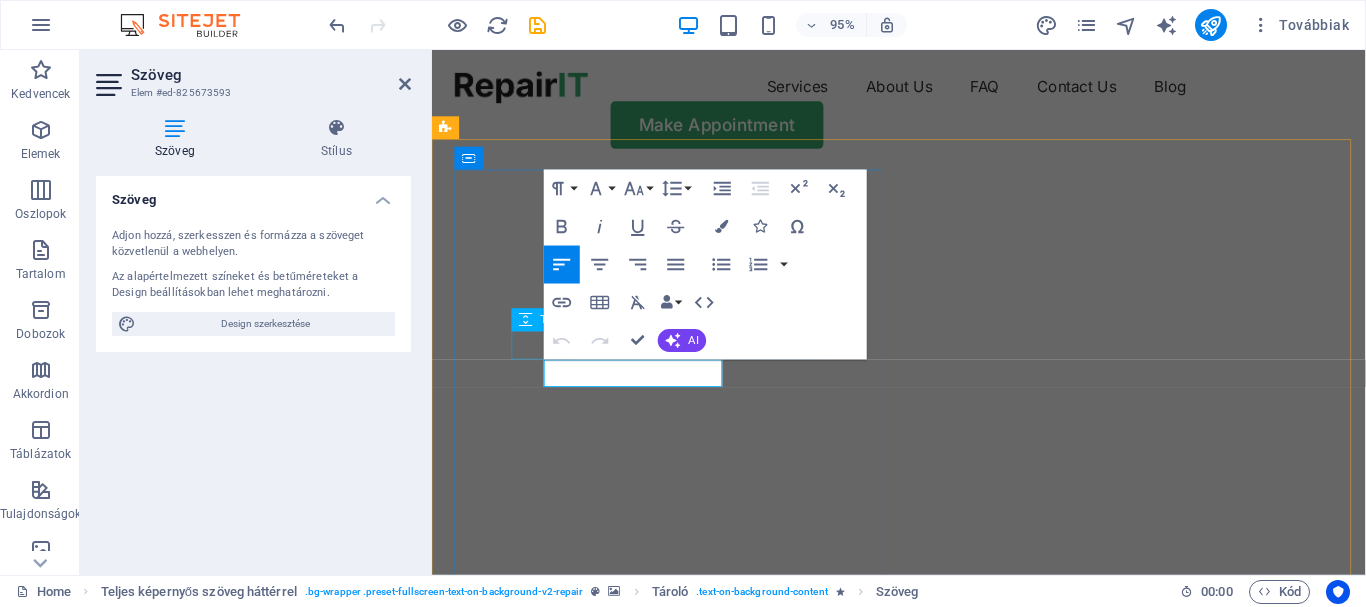drag, startPoint x: 550, startPoint y: 384, endPoint x: 780, endPoint y: 378, distance: 230.07825 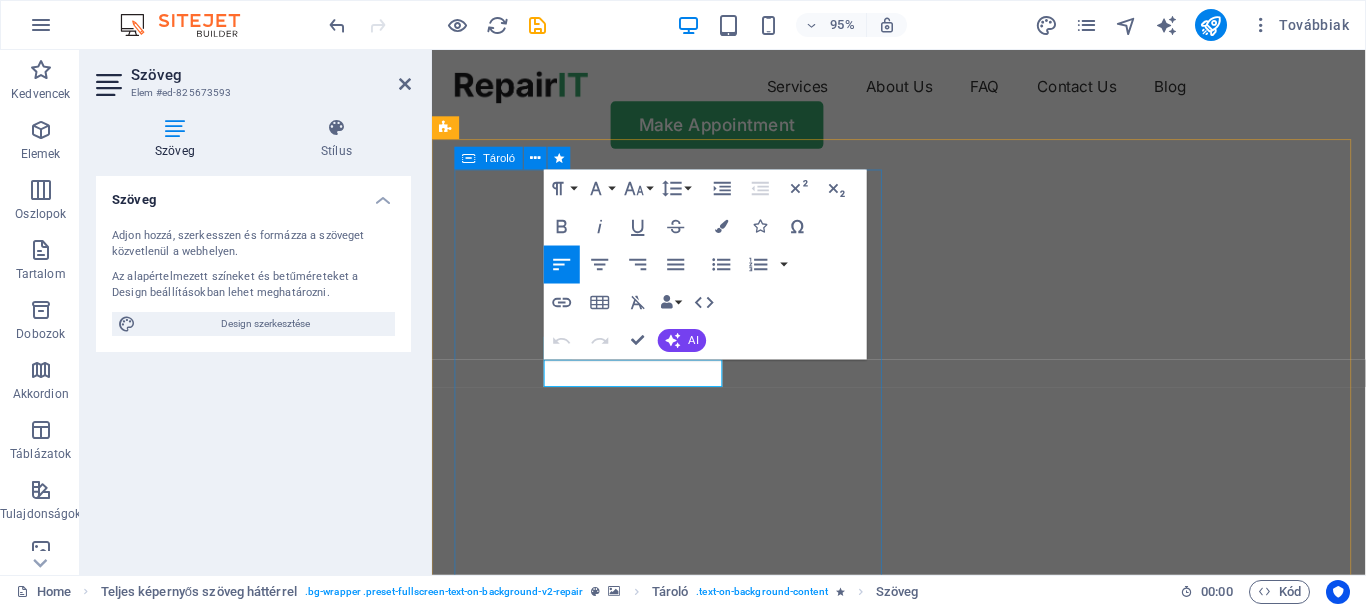 type 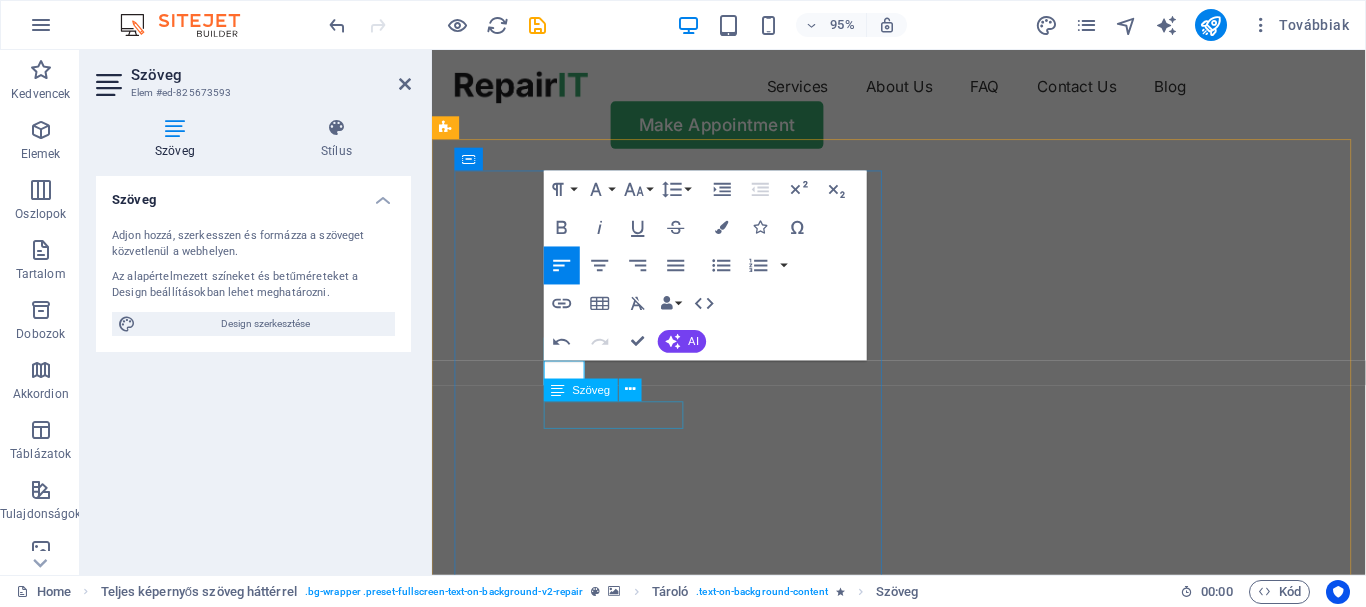 click on "Affordable Prices" at bounding box center (923, 1023) 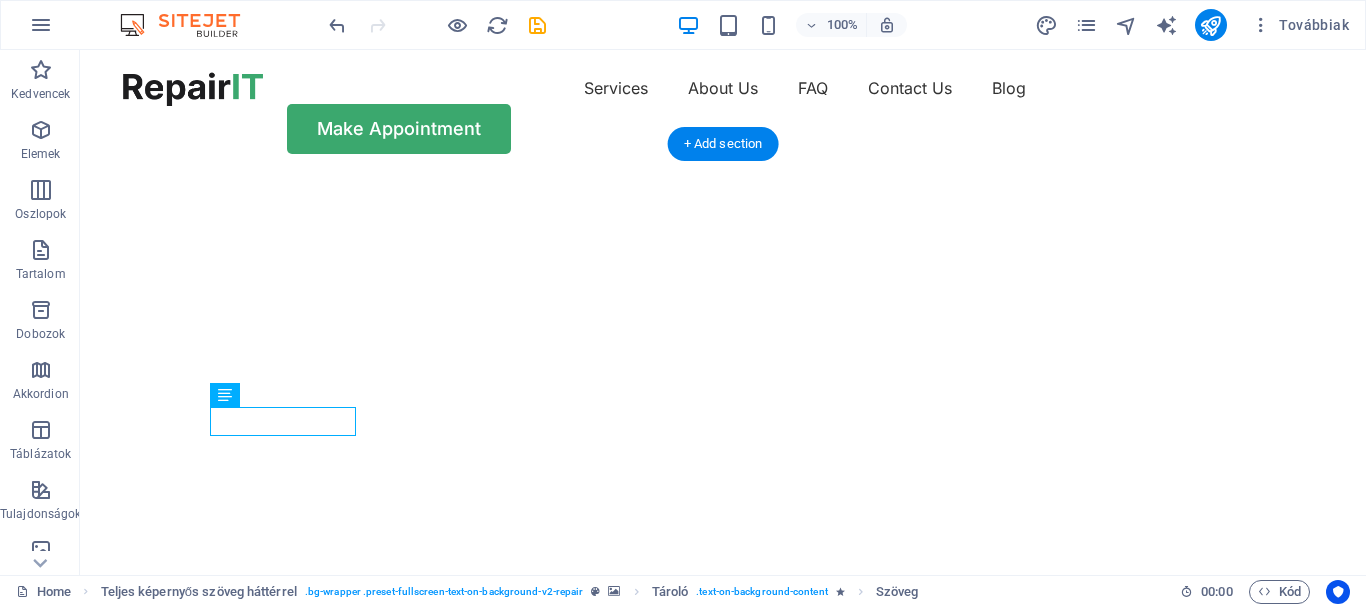 click at bounding box center (-556, 176) 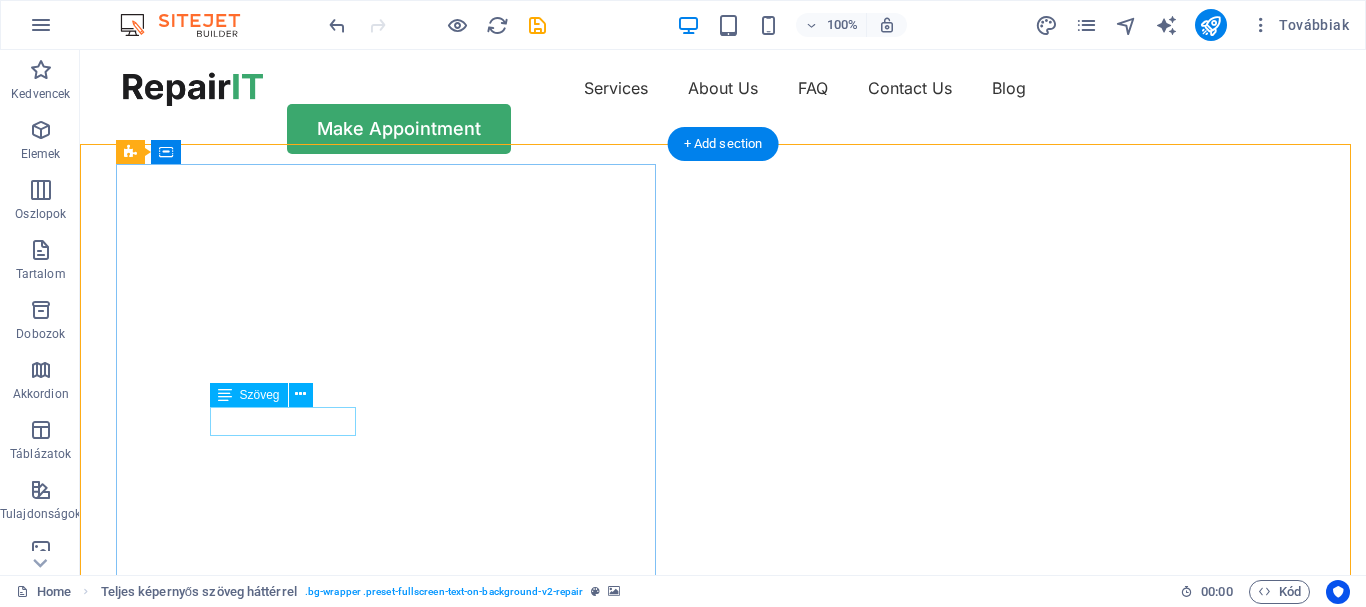 click on "Affordable Prices" at bounding box center (723, 996) 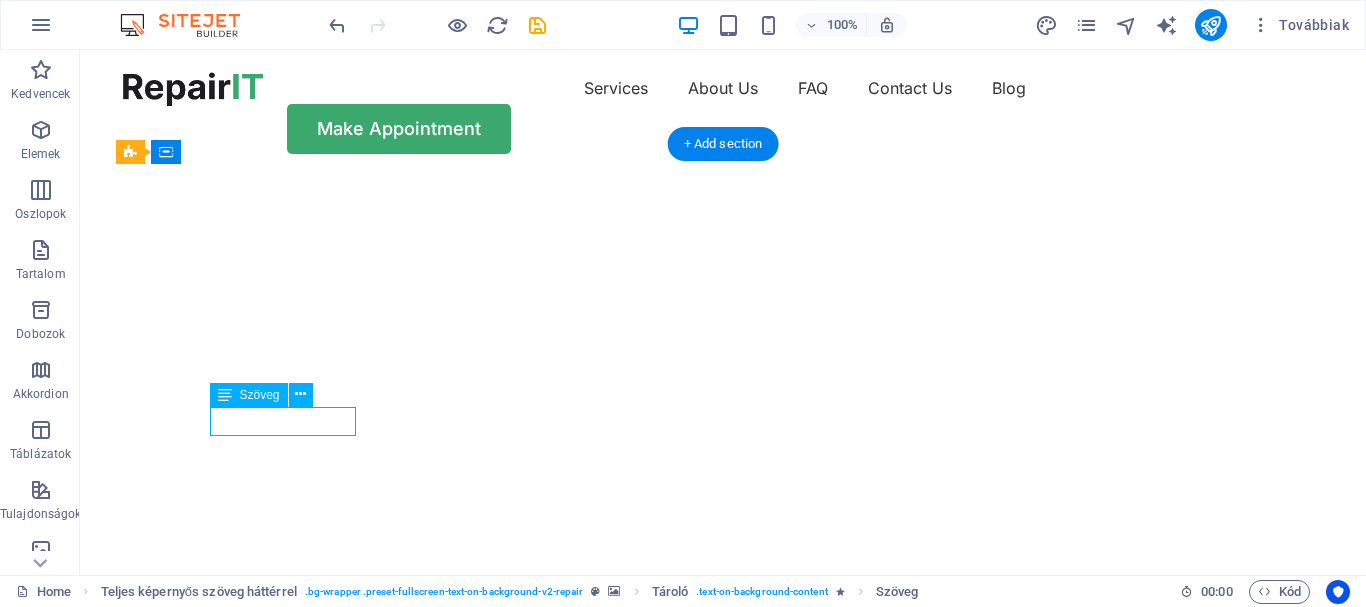 click on "Affordable Prices" at bounding box center (723, 996) 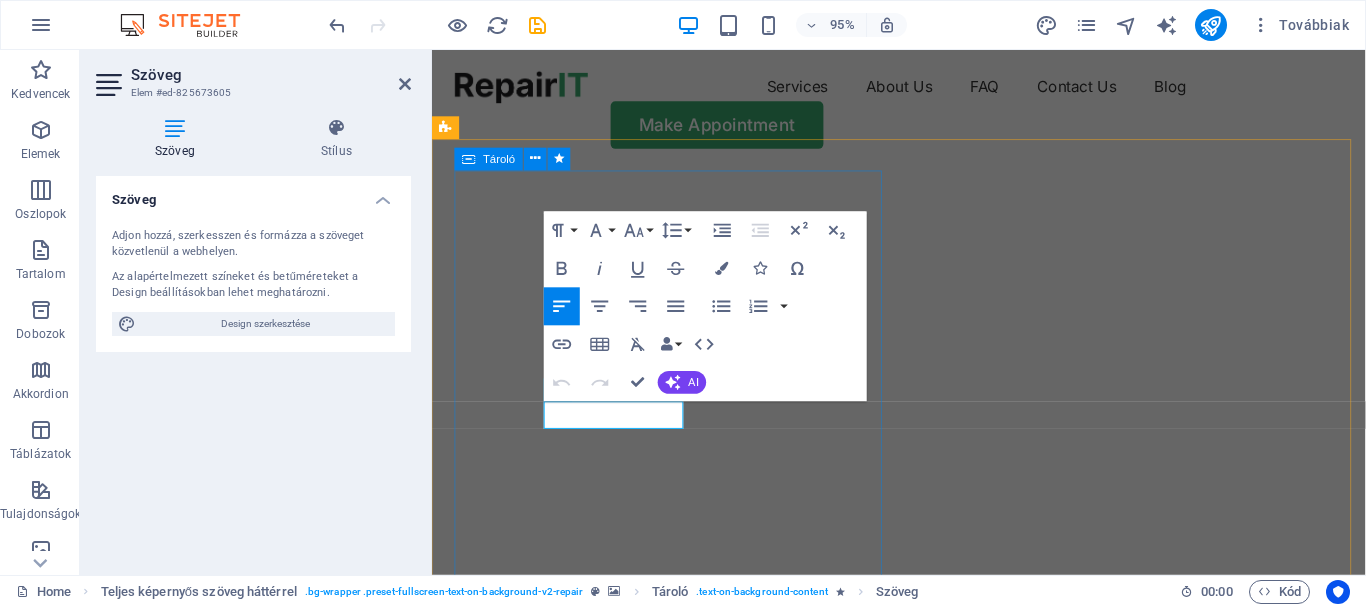 drag, startPoint x: 551, startPoint y: 431, endPoint x: 773, endPoint y: 441, distance: 222.22511 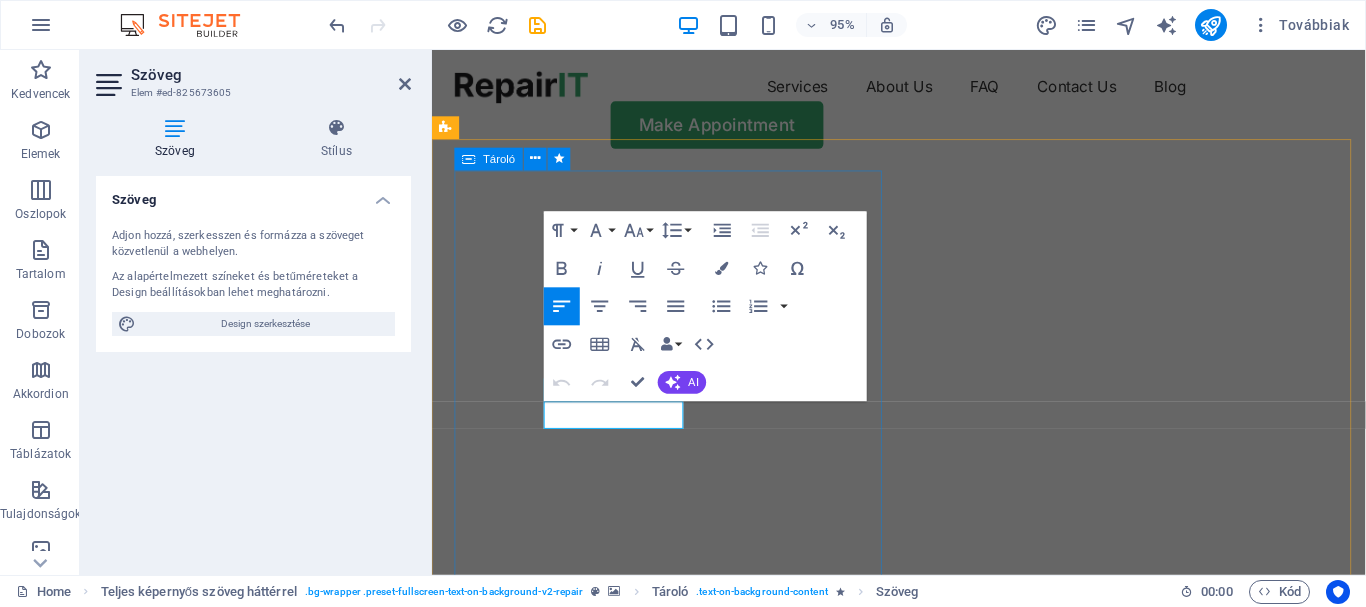 type 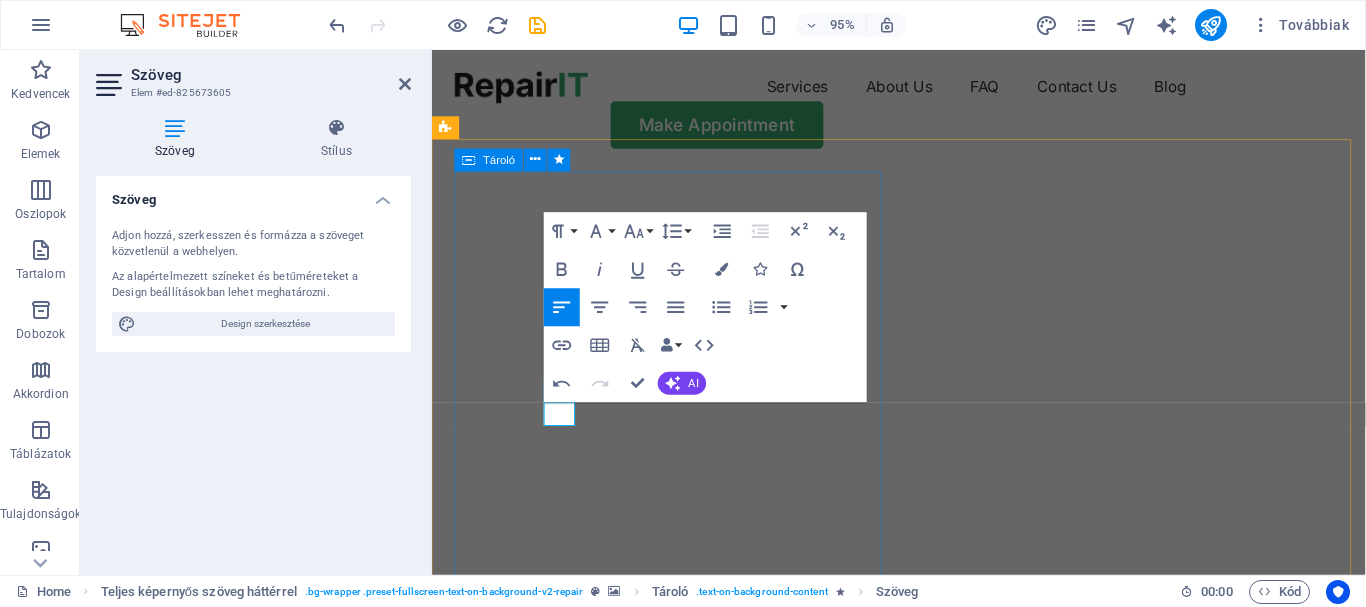 click on "Magasnyomású tisztítás Térkő Tető Fast repairs Make Appointment" at bounding box center (923, 990) 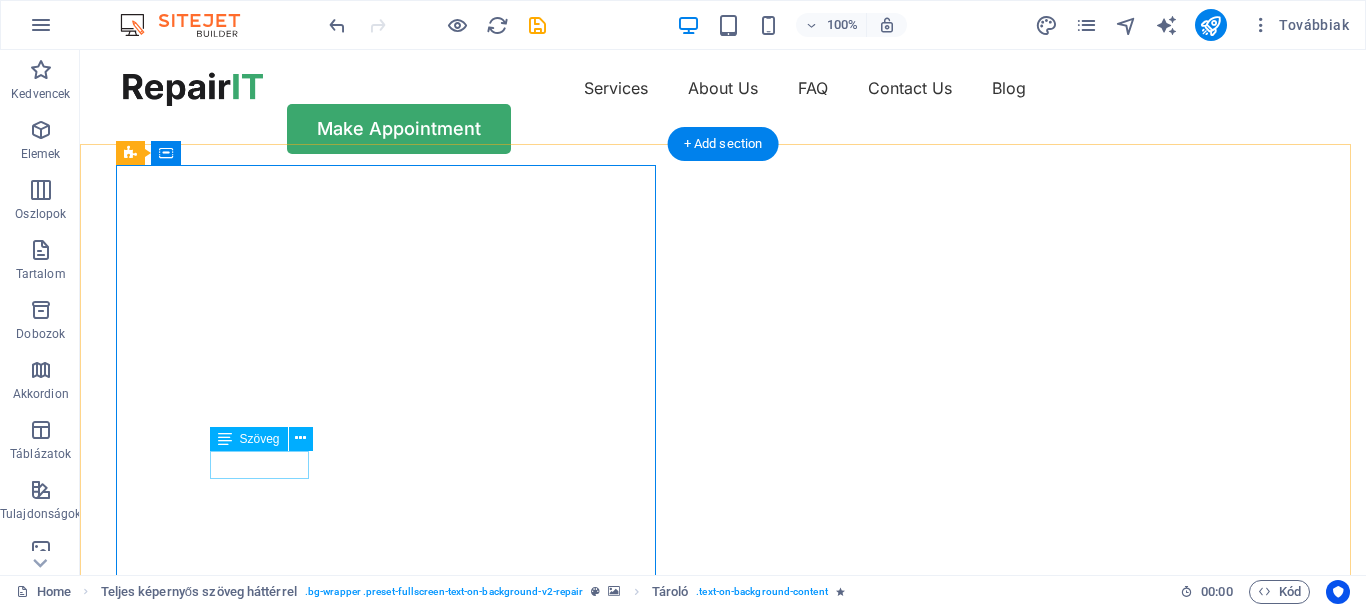 click on "Fast repairs" at bounding box center [723, 1099] 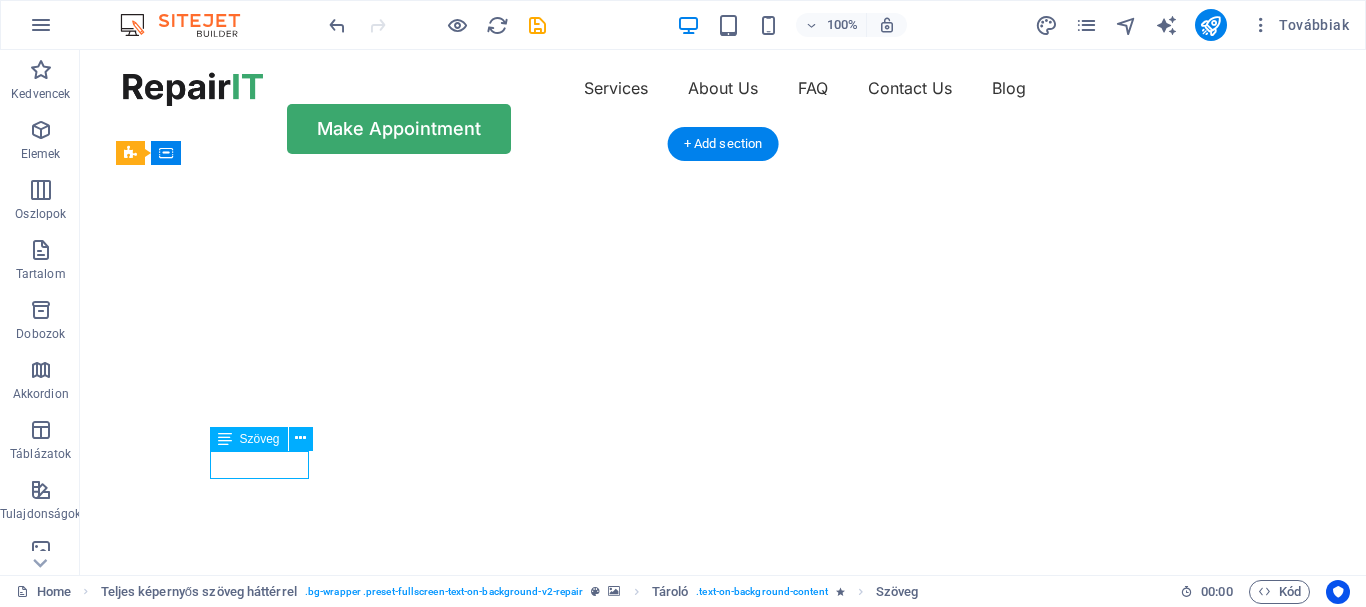click on "Fast repairs" at bounding box center (723, 1099) 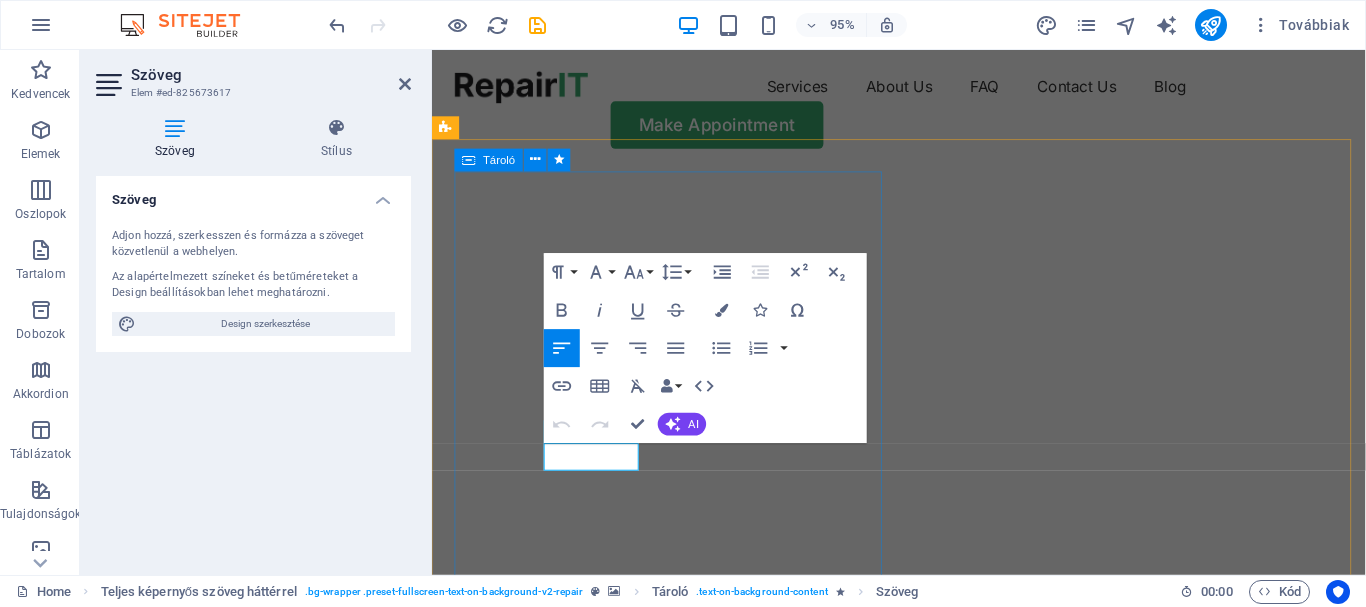 drag, startPoint x: 551, startPoint y: 475, endPoint x: 687, endPoint y: 477, distance: 136.01471 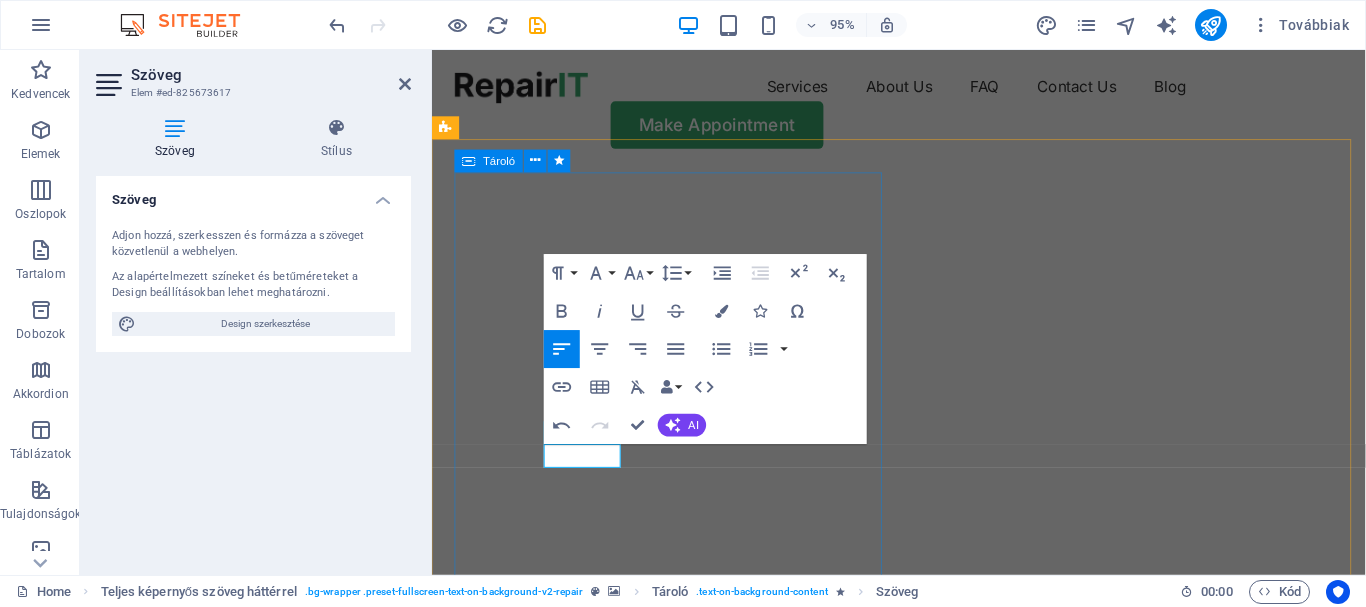 click on "Magasnyomású tisztítás Térkő Tető Homlokzat Make Appointment" at bounding box center (923, 988) 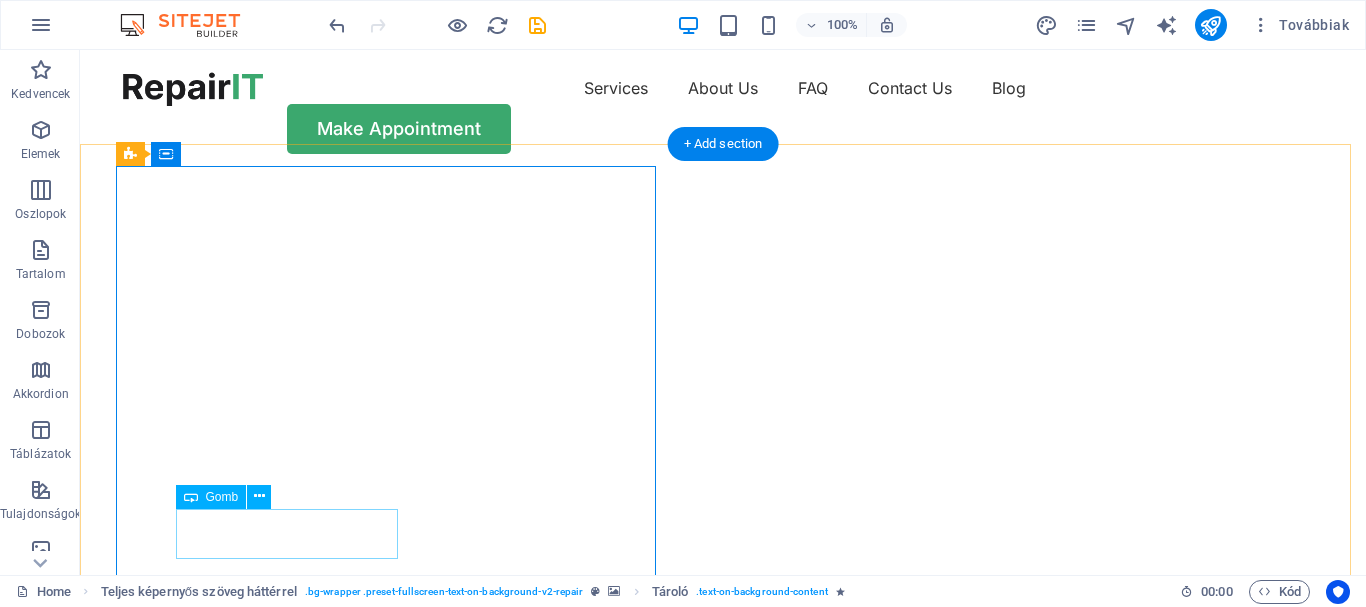 click on "Make Appointment" at bounding box center [723, 1166] 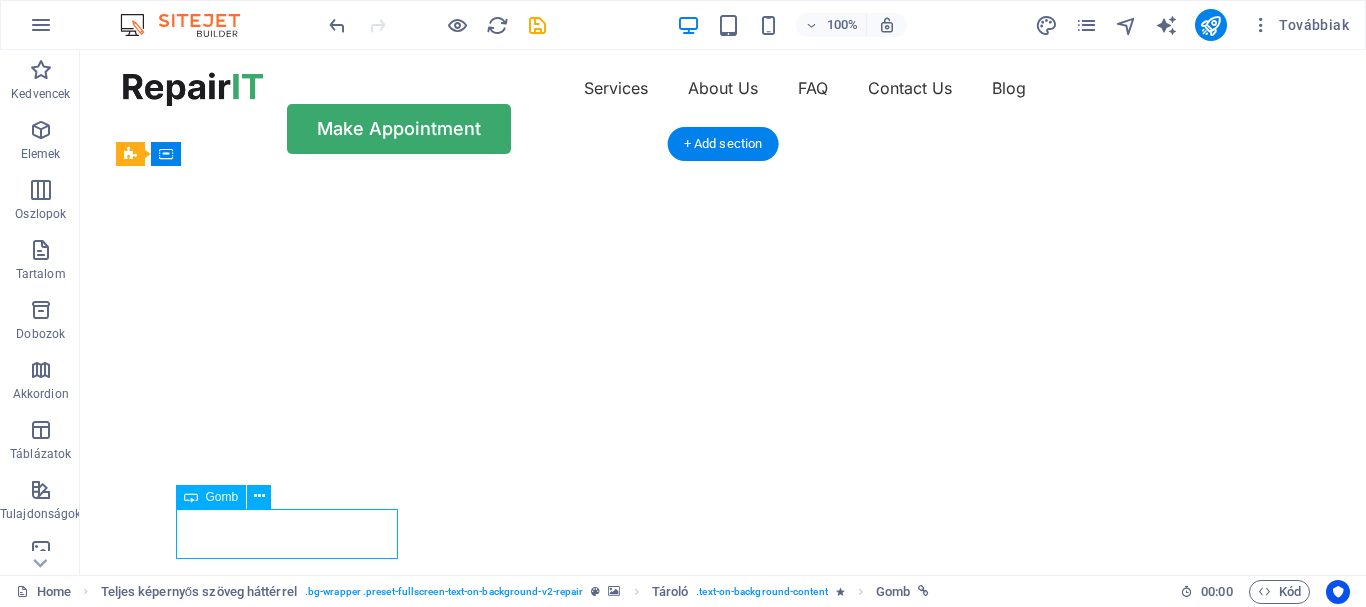 click on "Make Appointment" at bounding box center [723, 1166] 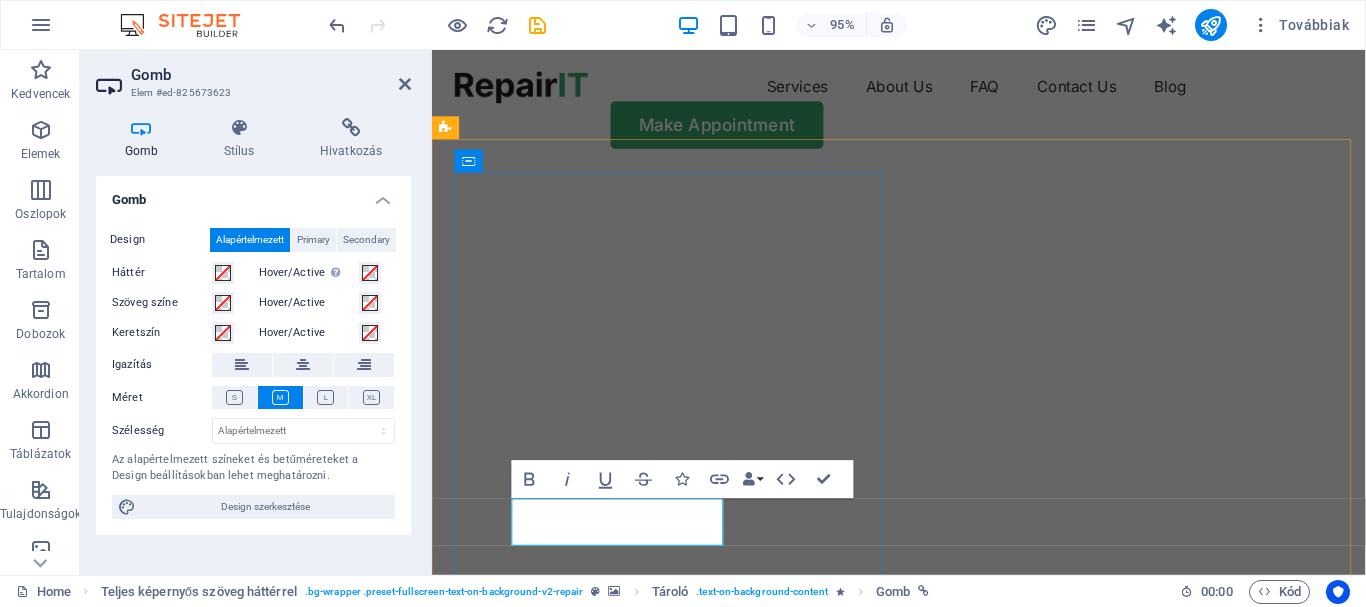type 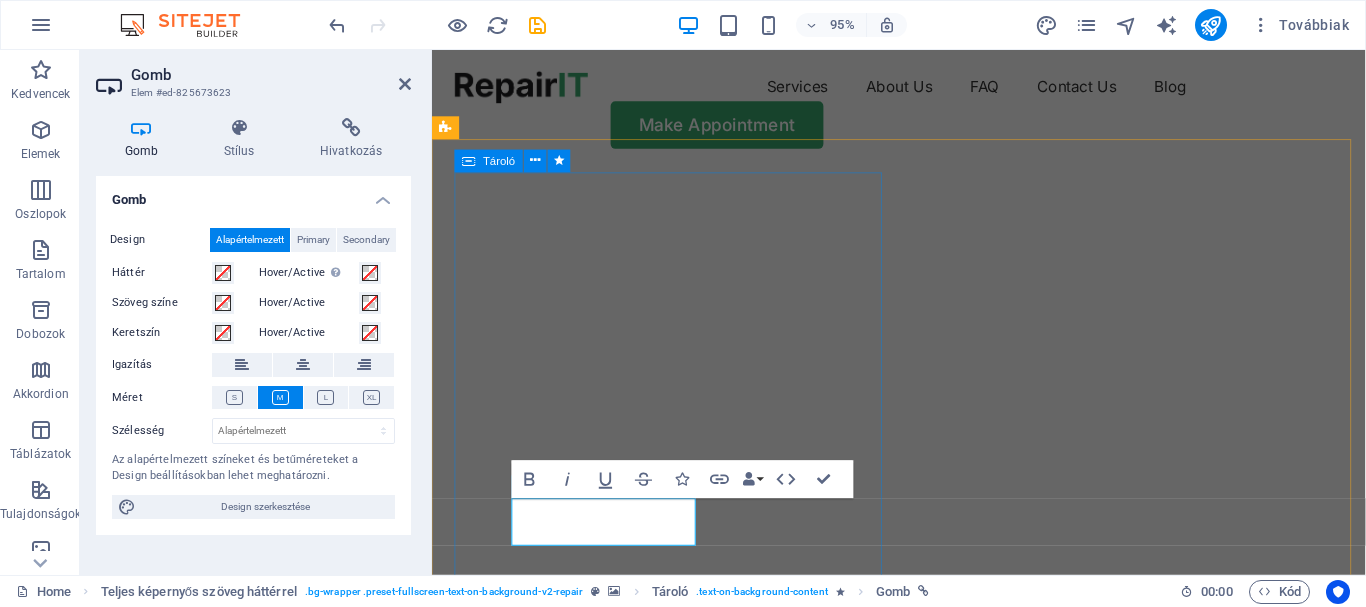 click on "Magasnyomású tisztítás Térkő Tető Homlokzat Kérjen ajánlatot" at bounding box center [923, 988] 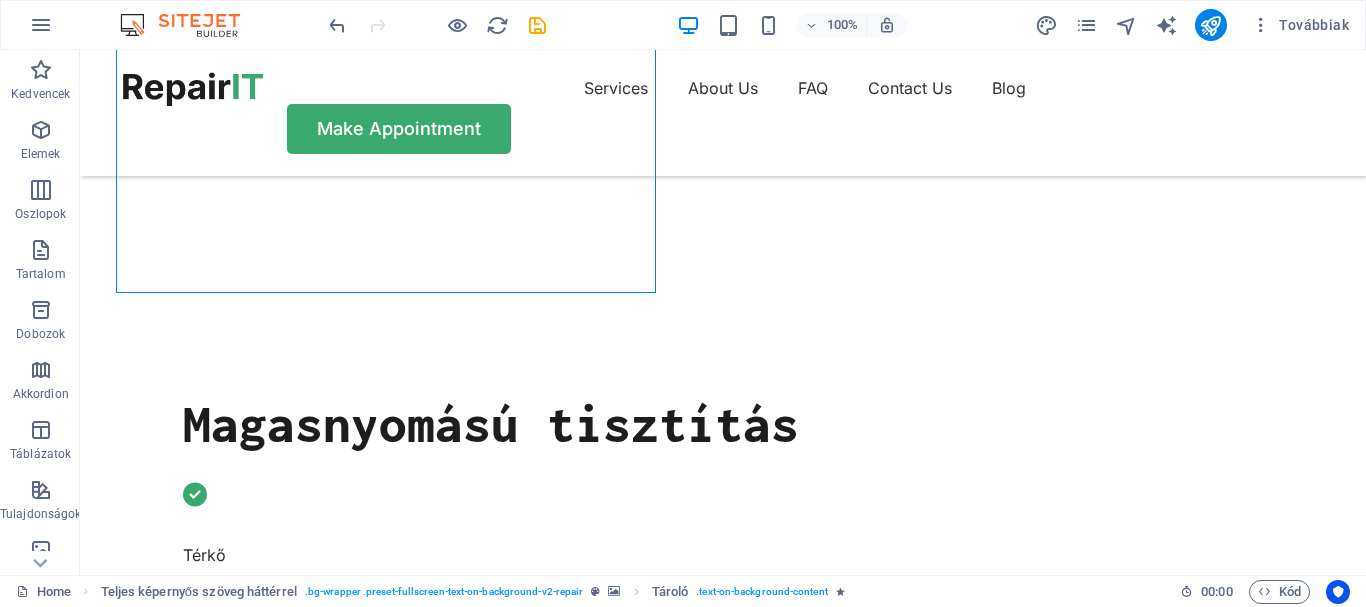 scroll, scrollTop: 0, scrollLeft: 0, axis: both 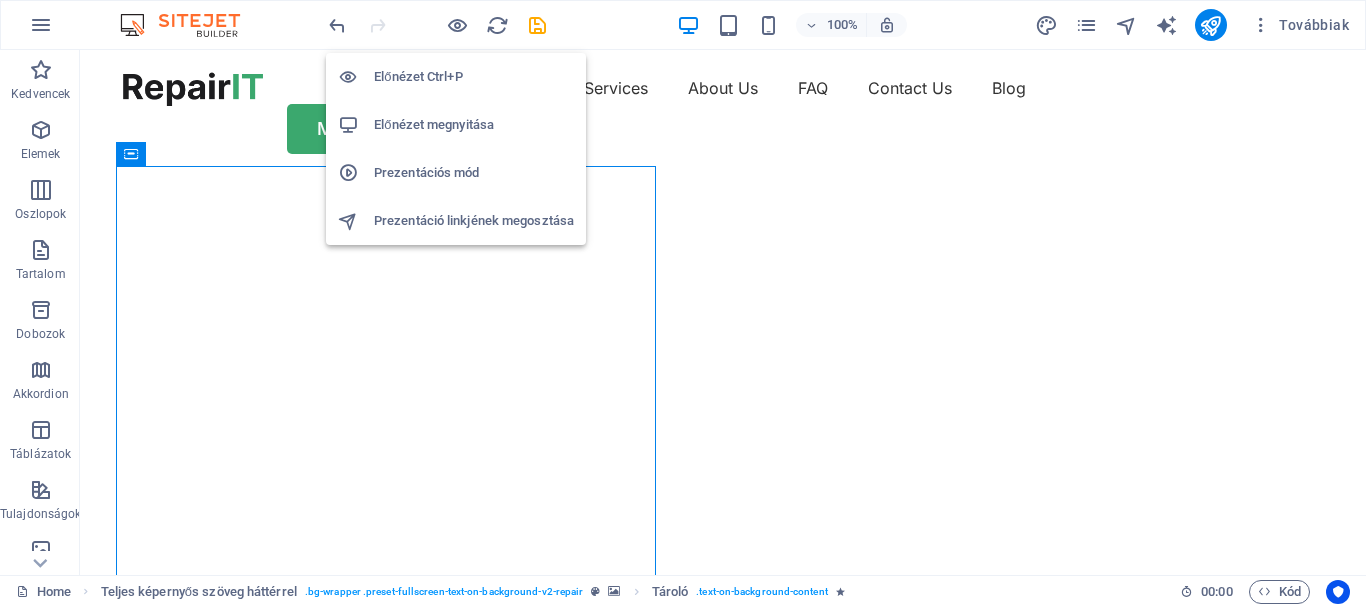 click on "Előnézet Ctrl+P" at bounding box center (474, 77) 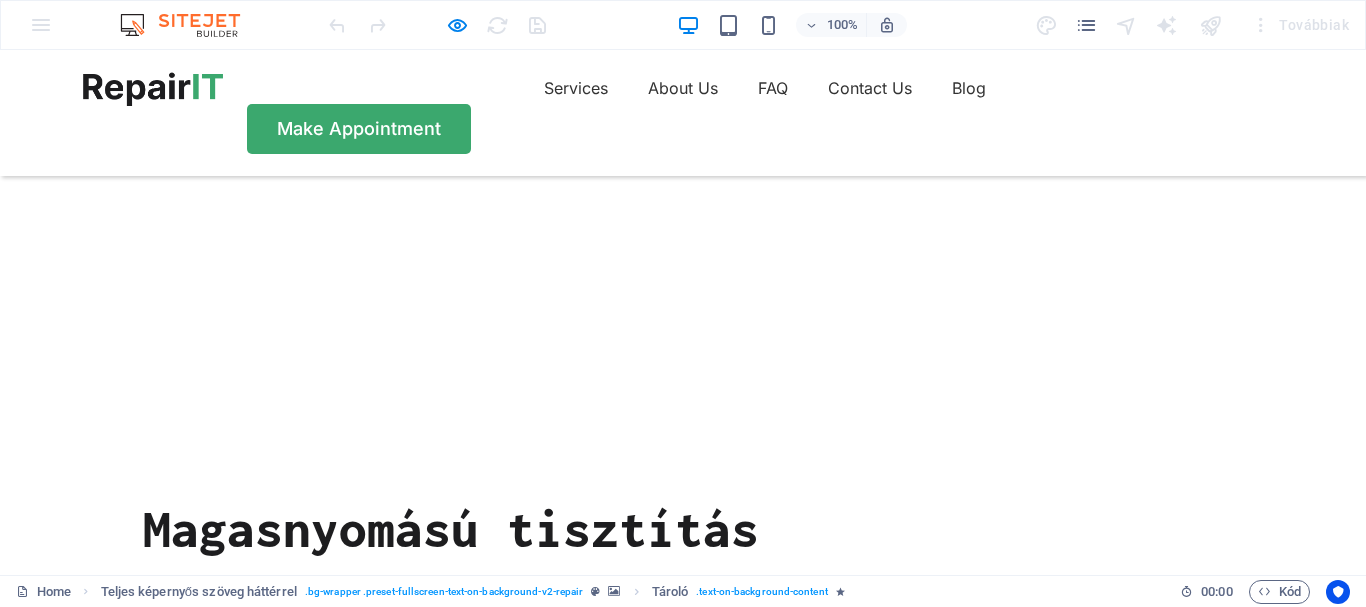scroll, scrollTop: 0, scrollLeft: 0, axis: both 